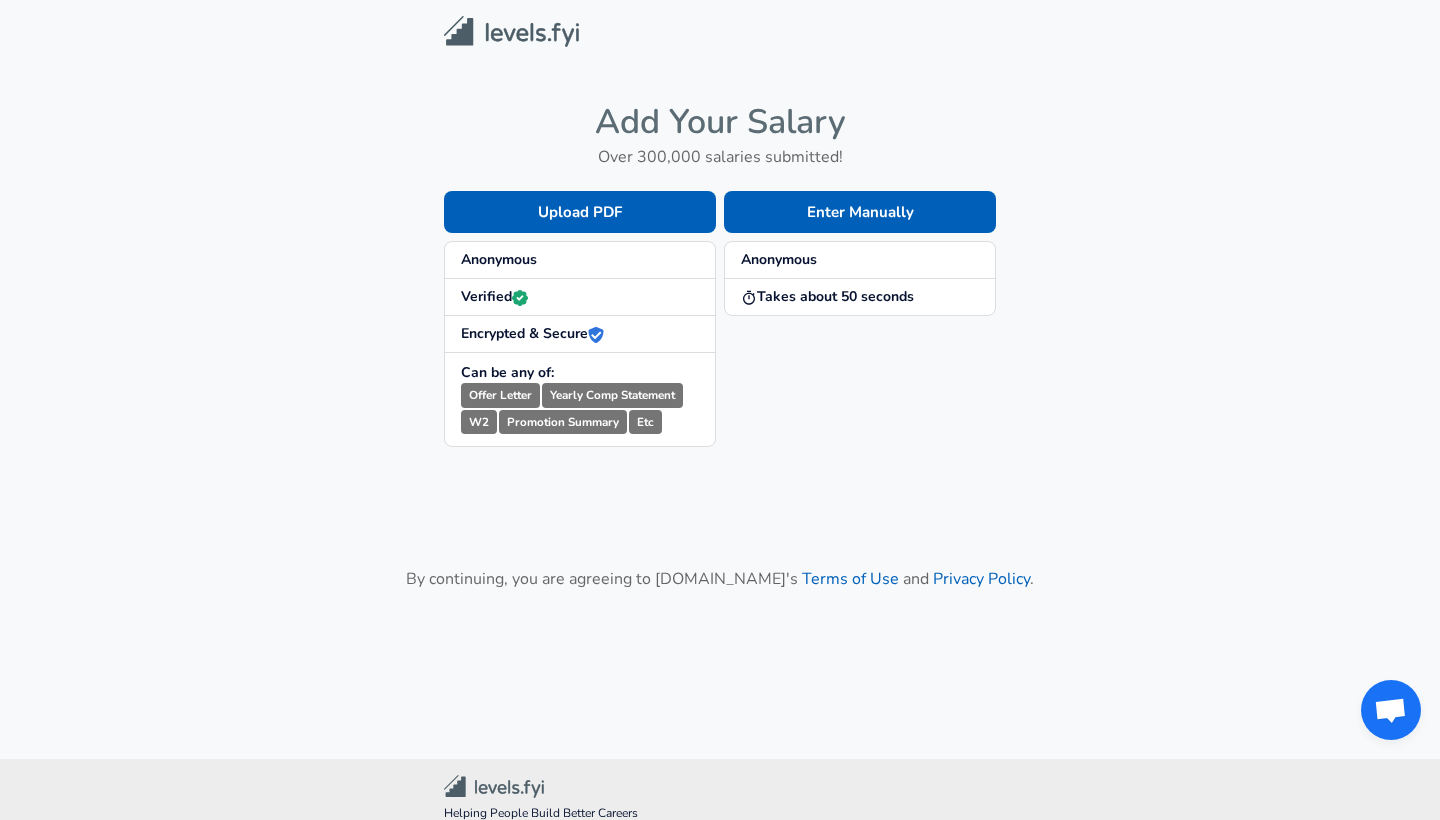 scroll, scrollTop: 0, scrollLeft: 0, axis: both 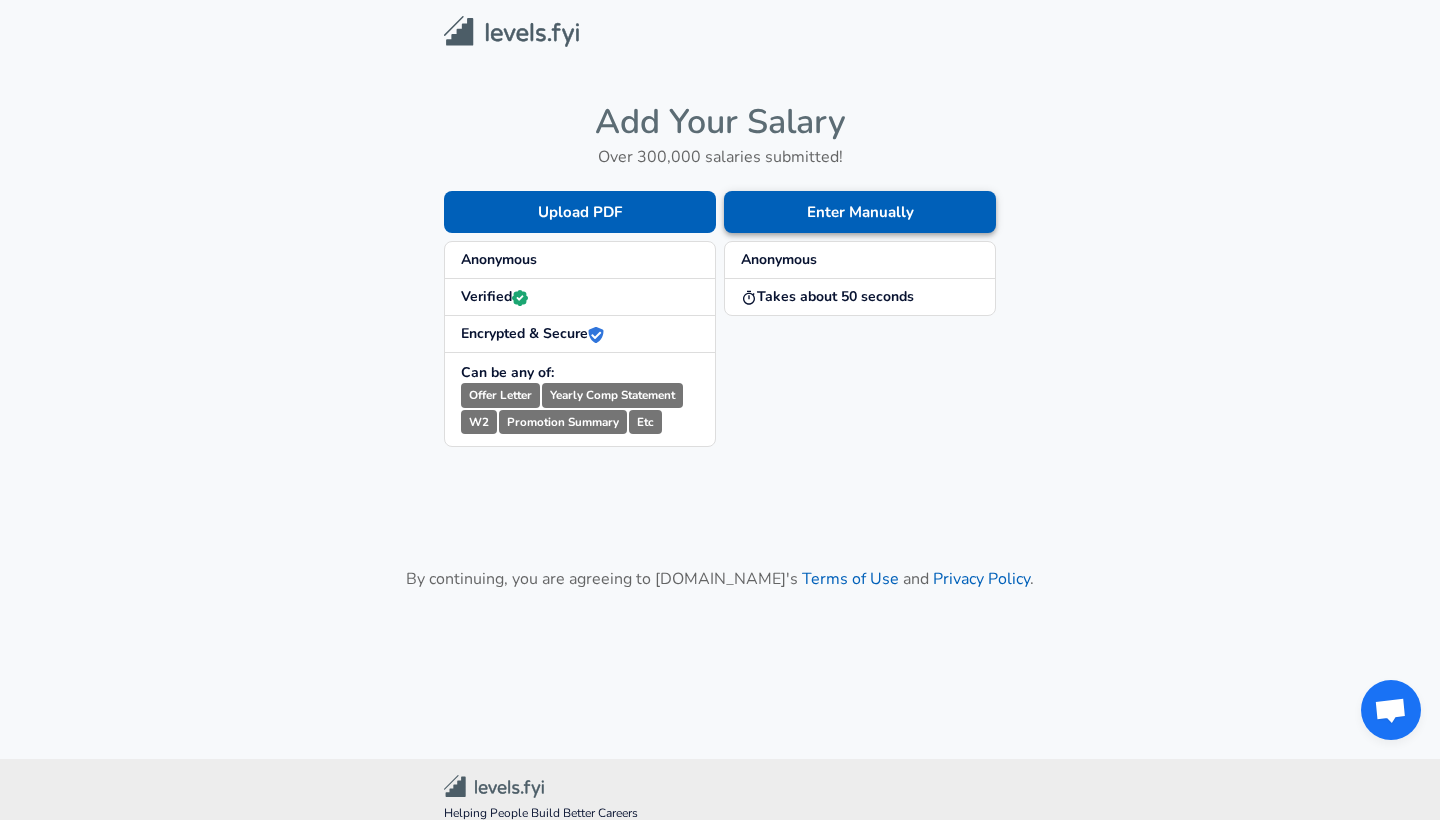 click on "Enter Manually" at bounding box center (860, 212) 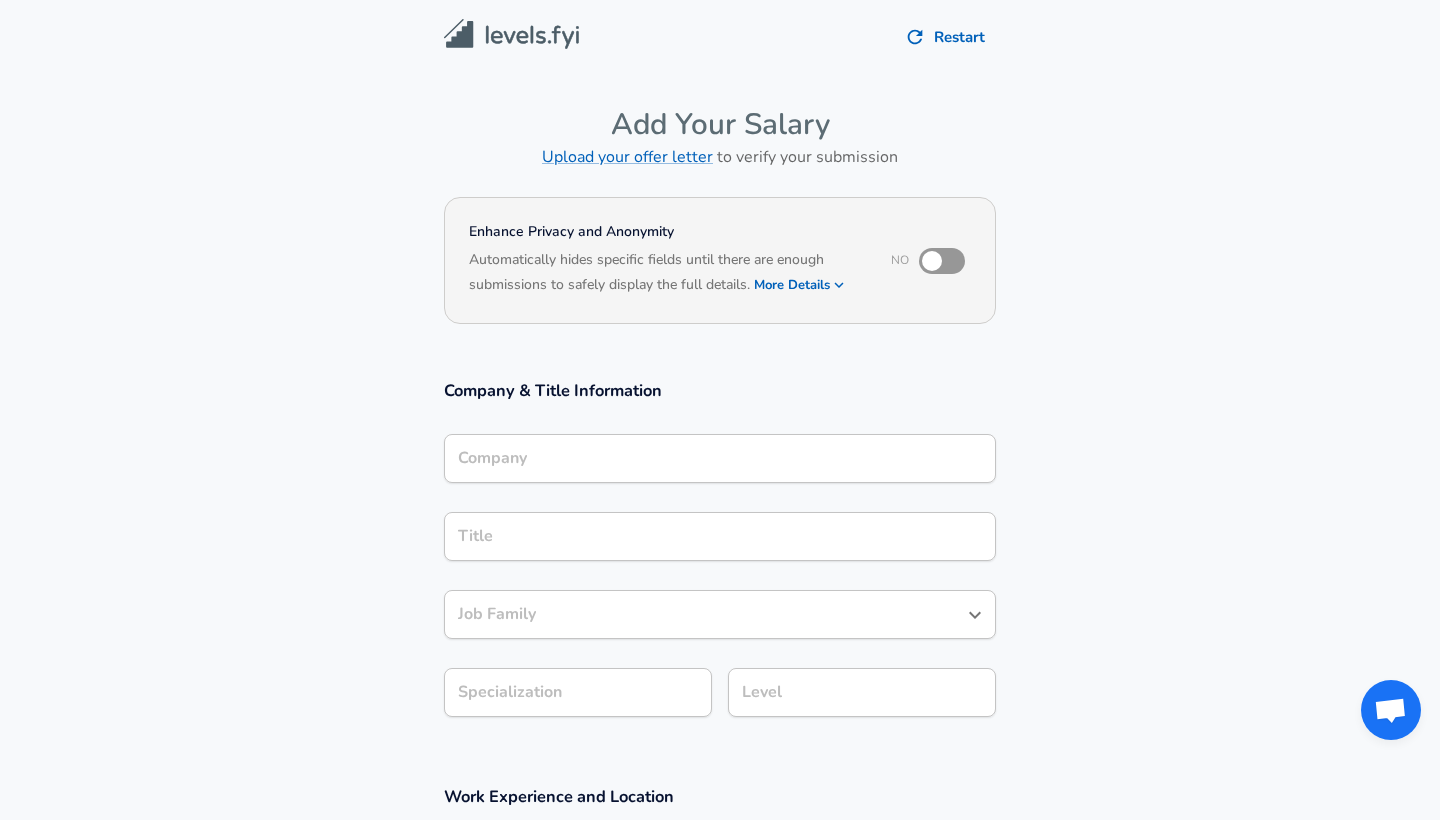 click at bounding box center (932, 261) 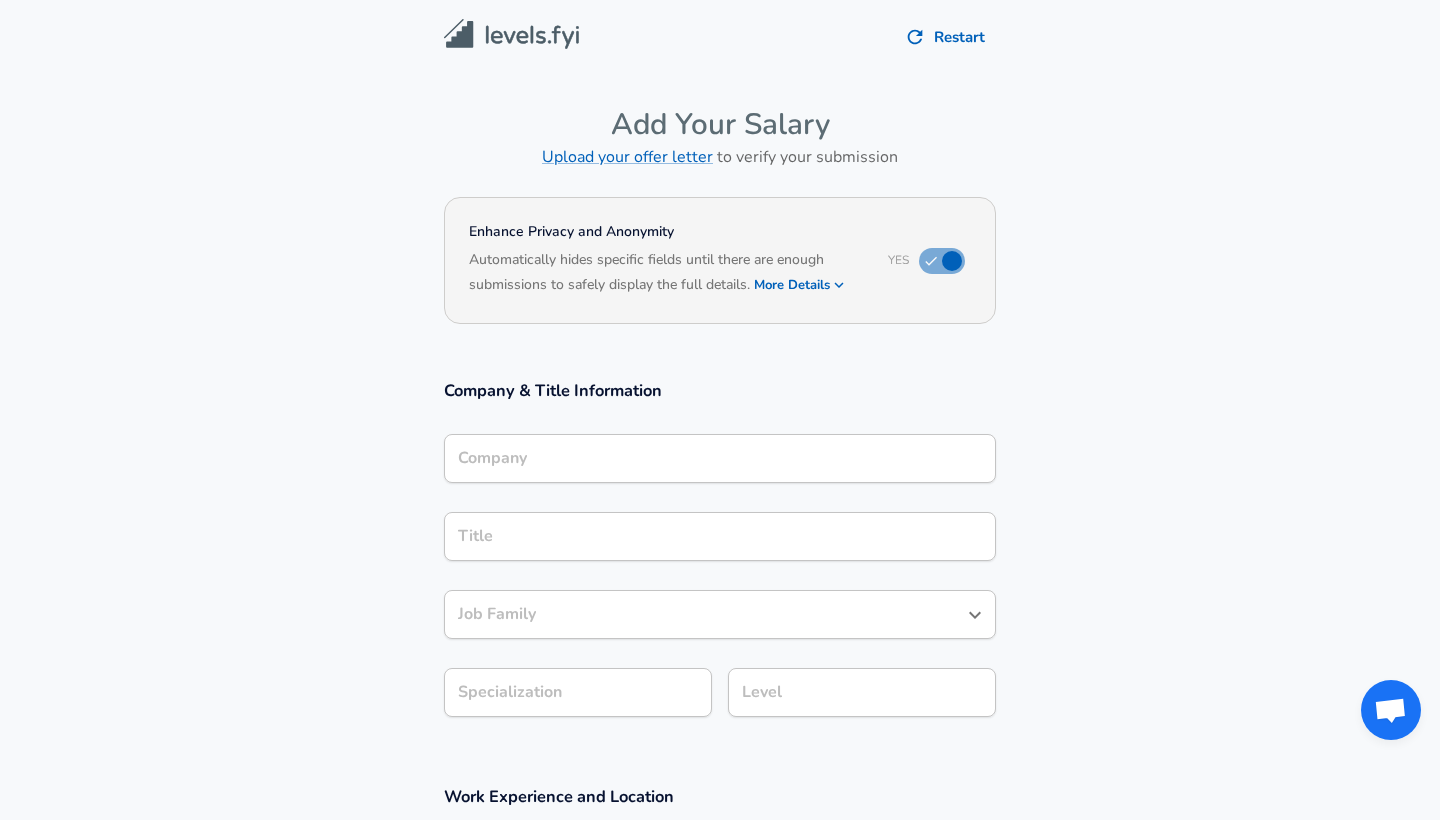 click on "Company" at bounding box center [720, 458] 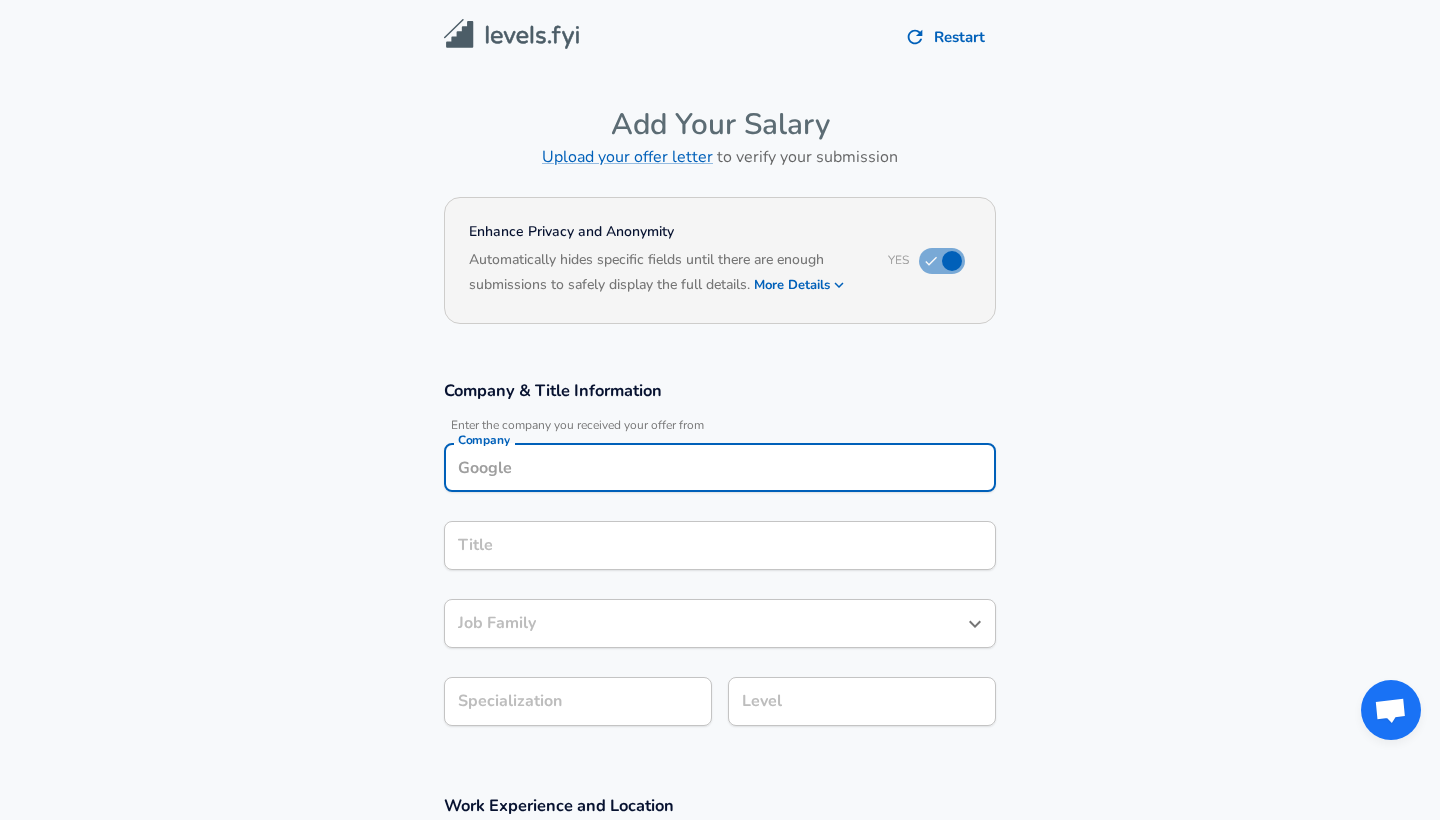 scroll, scrollTop: 20, scrollLeft: 0, axis: vertical 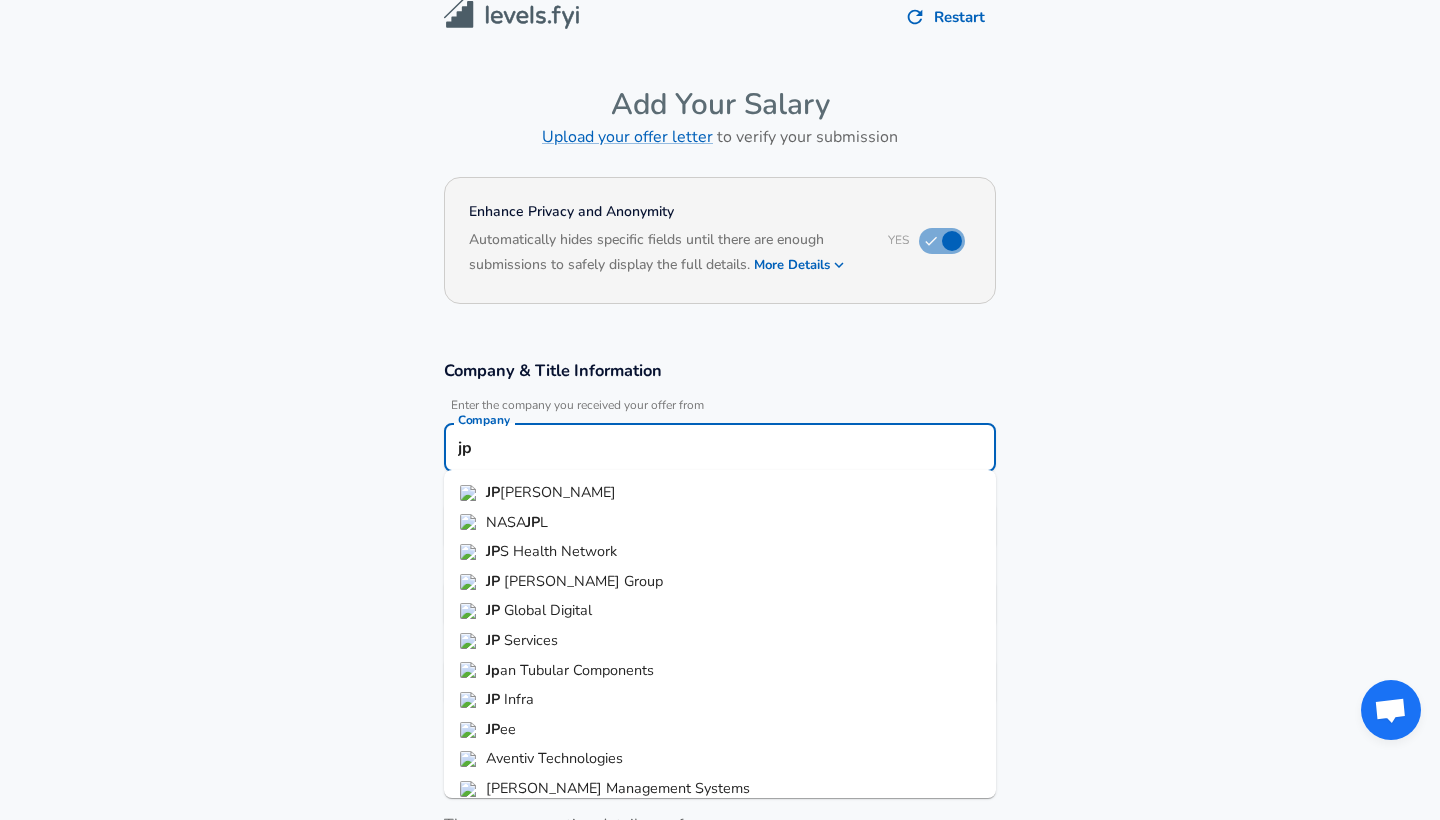 click on "[PERSON_NAME] [PERSON_NAME]" at bounding box center [720, 493] 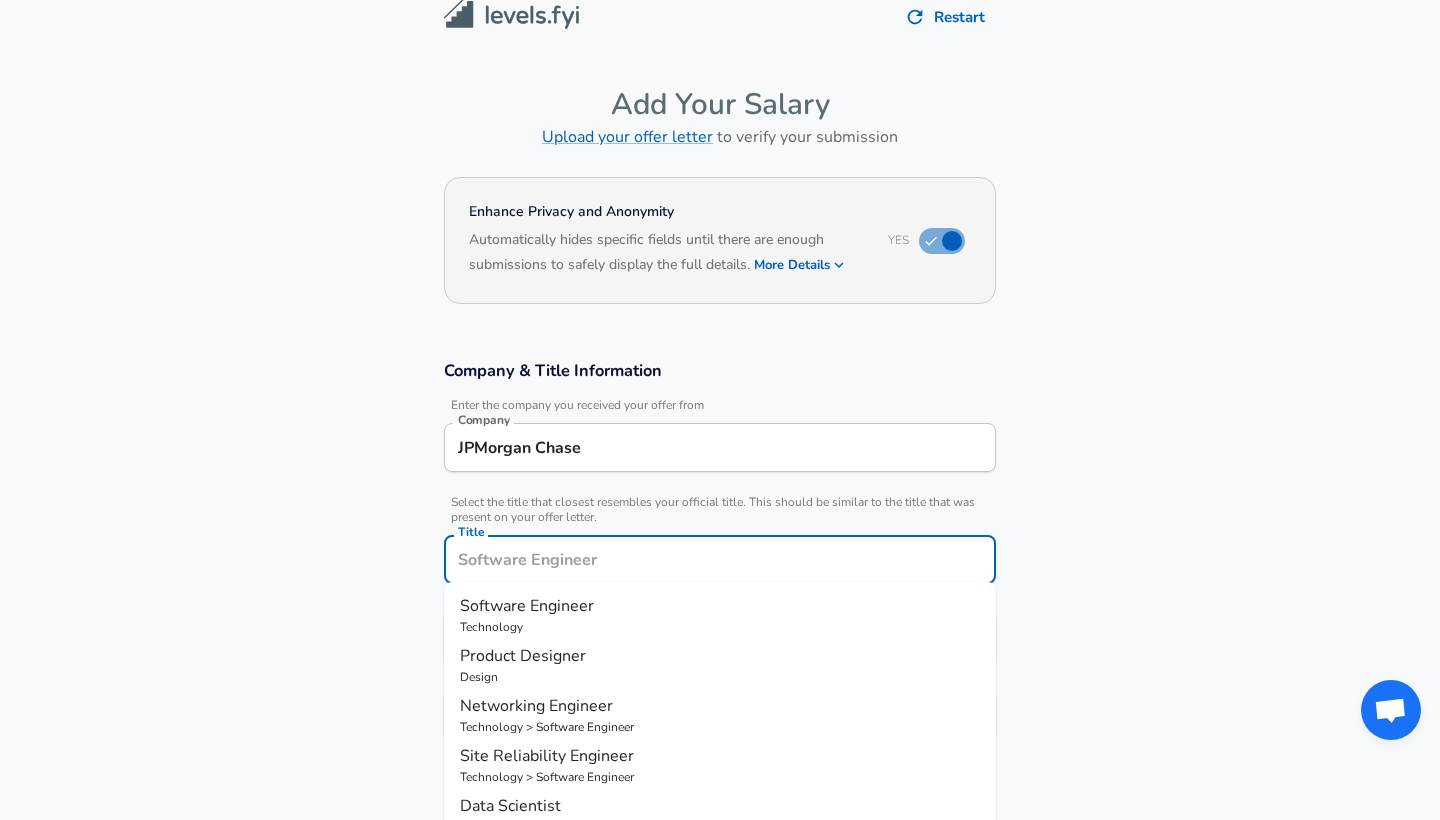 click on "Title" at bounding box center [720, 559] 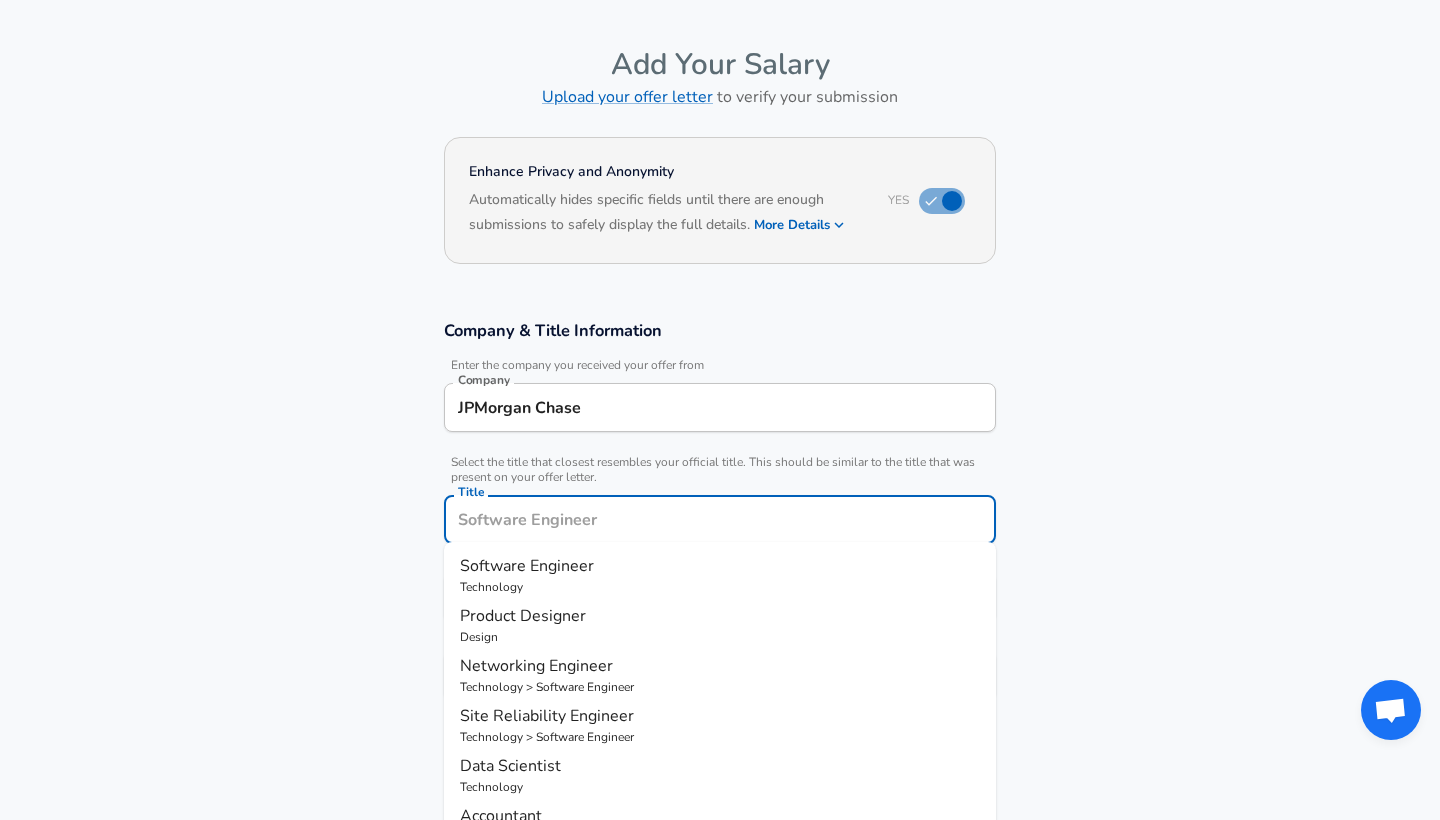 click on "Software Engineer" at bounding box center [527, 566] 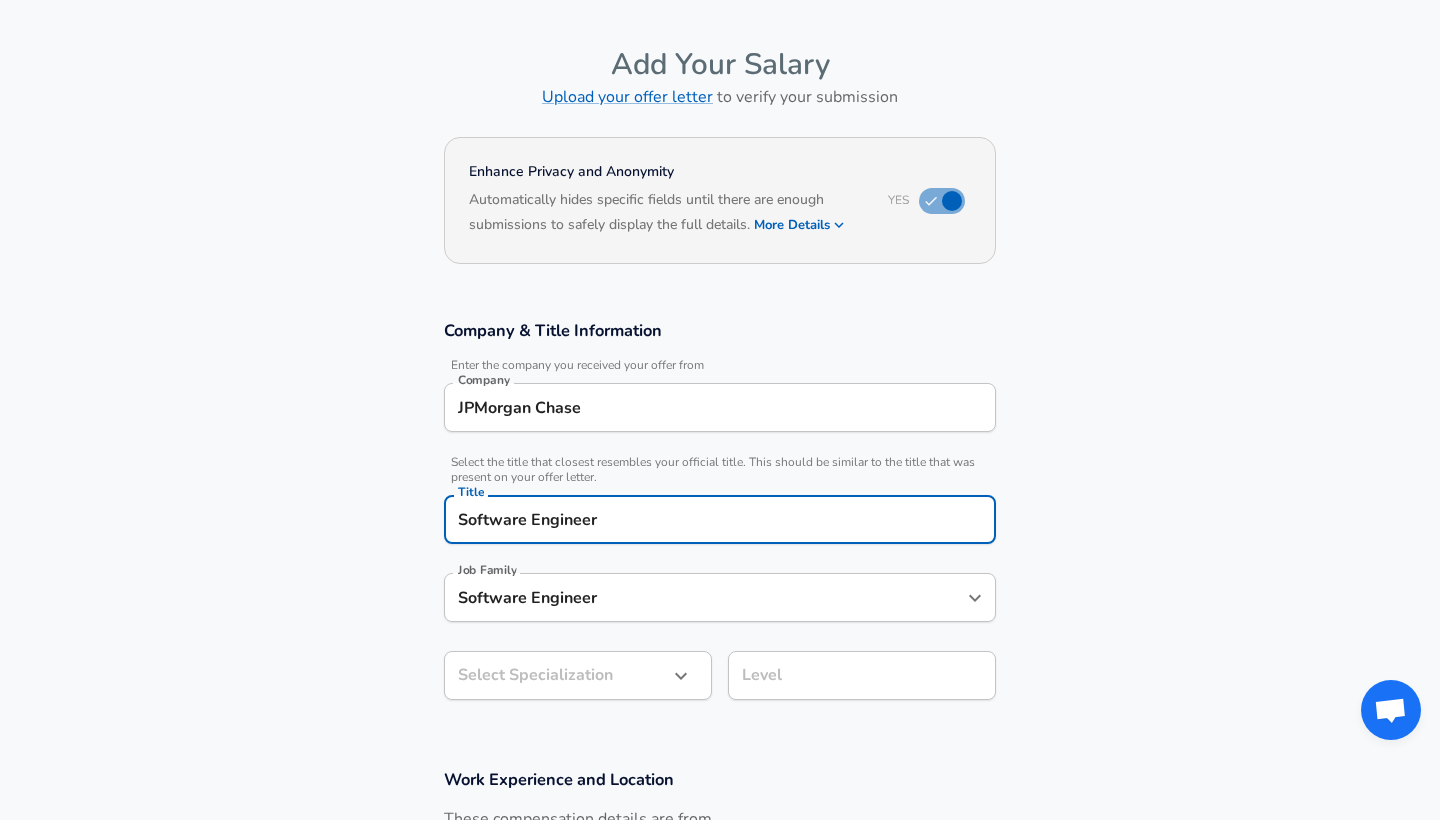 click on "Software Engineer" at bounding box center [705, 597] 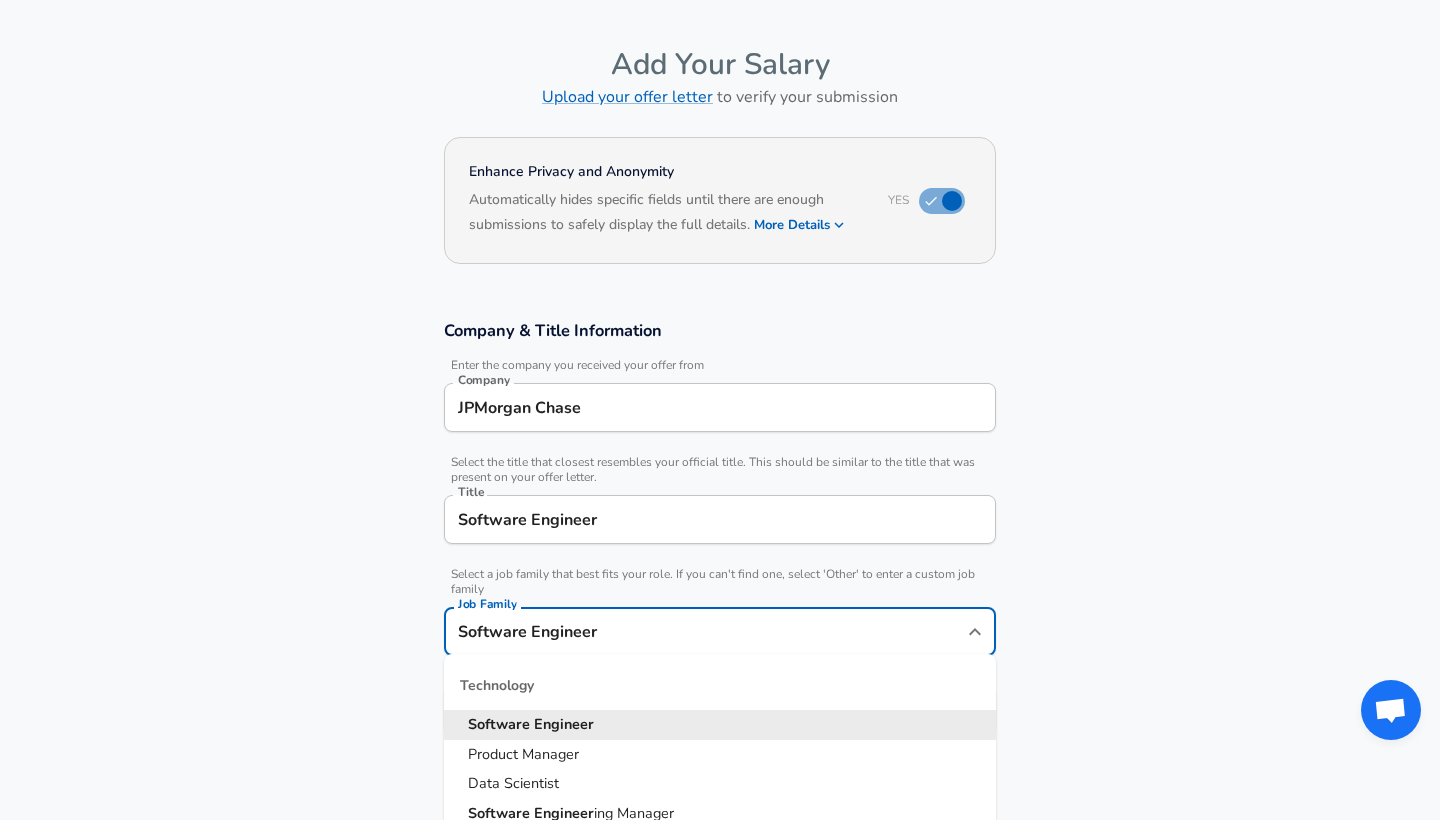 scroll, scrollTop: 100, scrollLeft: 0, axis: vertical 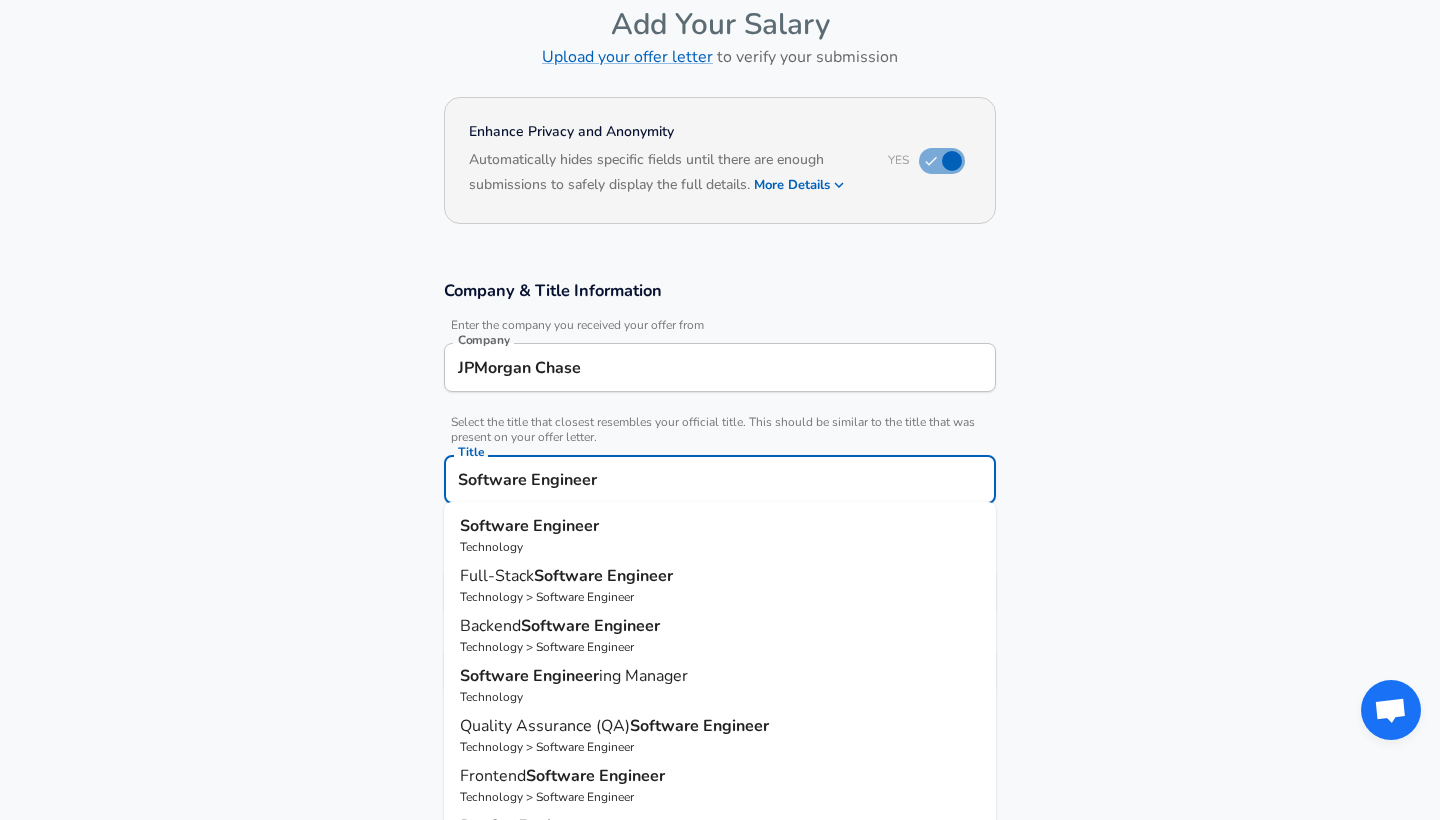 click on "Software Engineer" at bounding box center (720, 479) 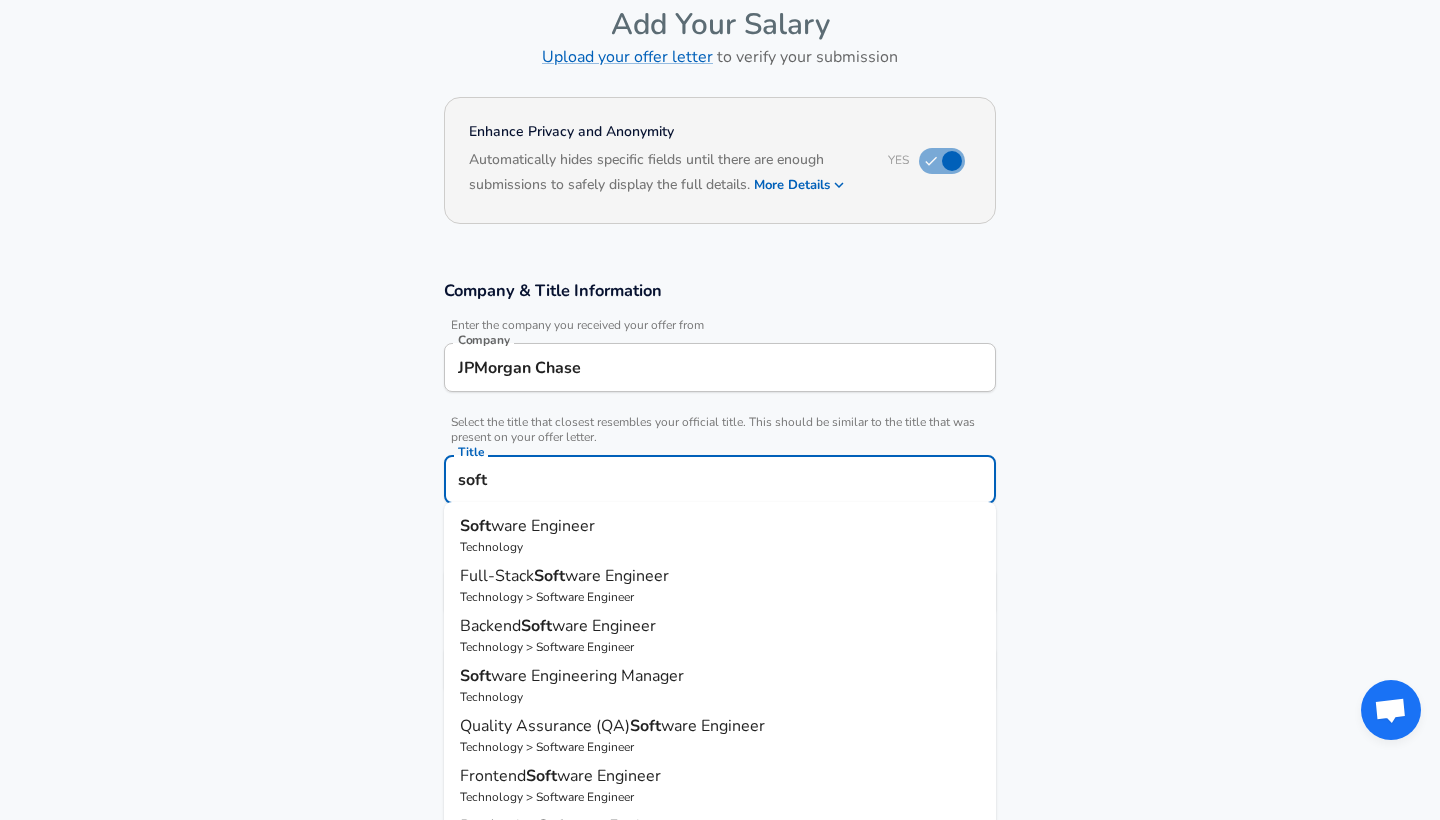 click on "Soft ware Engineer" at bounding box center [720, 526] 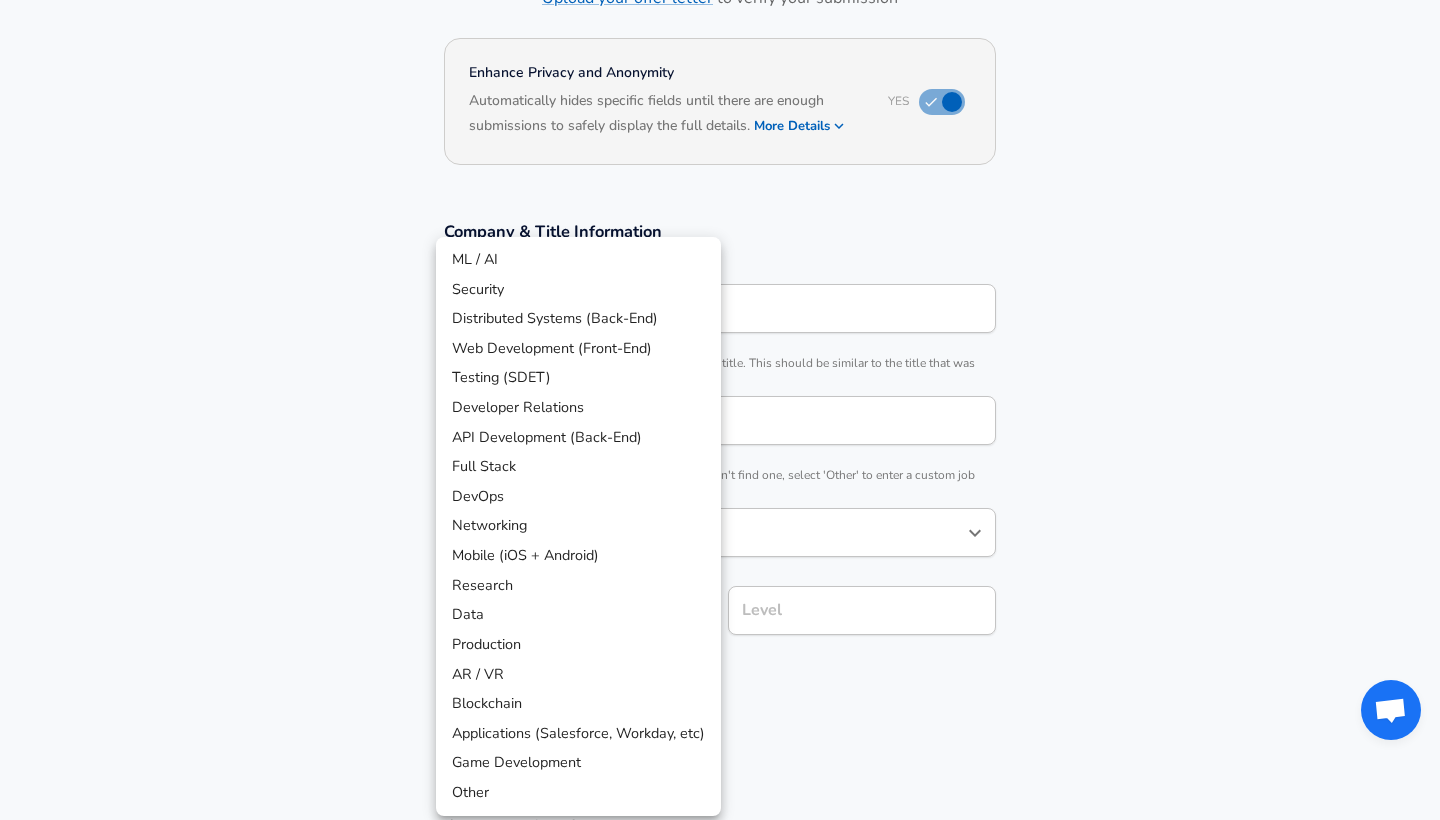 click on "Restart Add Your Salary Upload your offer letter   to verify your submission Enhance Privacy and Anonymity Yes Automatically hides specific fields until there are enough submissions to safely display the full details.   More Details Based on your submission and the data points that we have already collected, we will automatically hide and anonymize specific fields if there aren't enough data points to remain sufficiently anonymous. Company & Title Information   Enter the company you received your offer from Company JPMorgan Chase Company   Select the title that closest resembles your official title. This should be similar to the title that was present on your offer letter. Title Software Engineer Title   Select a job family that best fits your role. If you can't find one, select 'Other' to enter a custom job family Job Family Software Engineer Job Family   Select a Specialization that best fits your role. If you can't find one, select 'Other' to enter a custom specialization Select Specialization ​ Level" at bounding box center [720, 251] 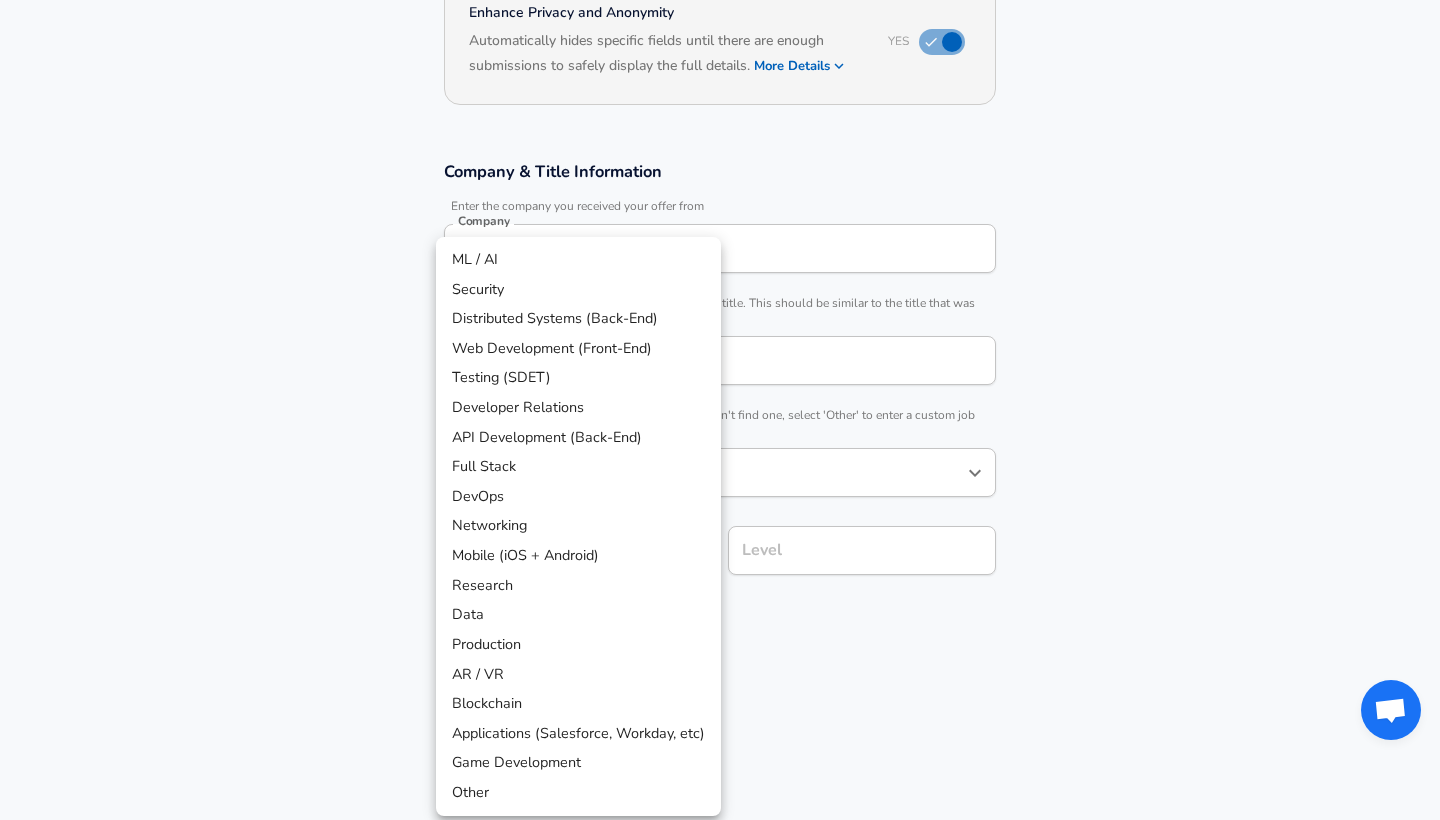 click on "API Development (Back-End)" at bounding box center [578, 438] 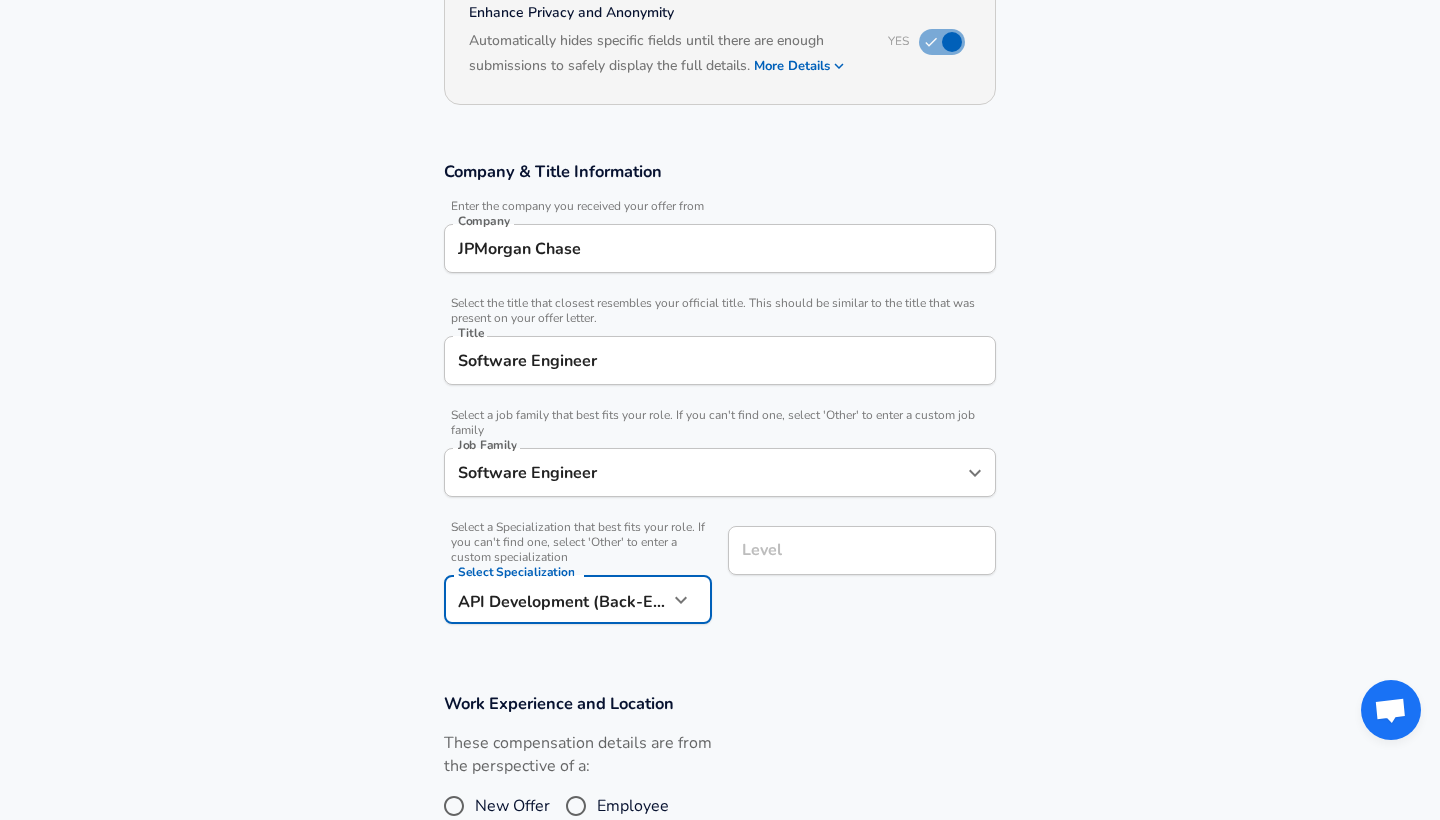 click on "Level Level" at bounding box center [862, 553] 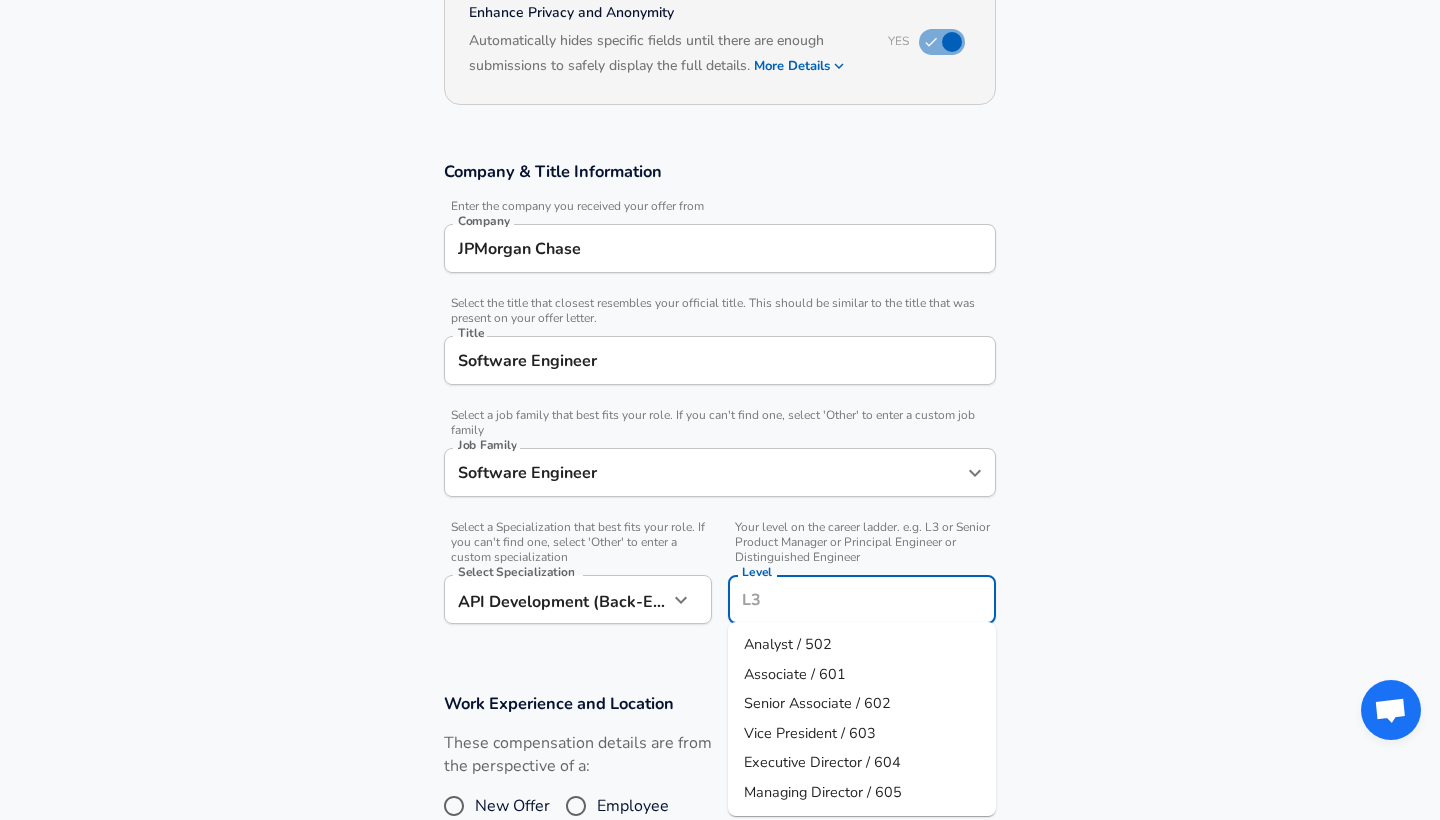 scroll, scrollTop: 259, scrollLeft: 0, axis: vertical 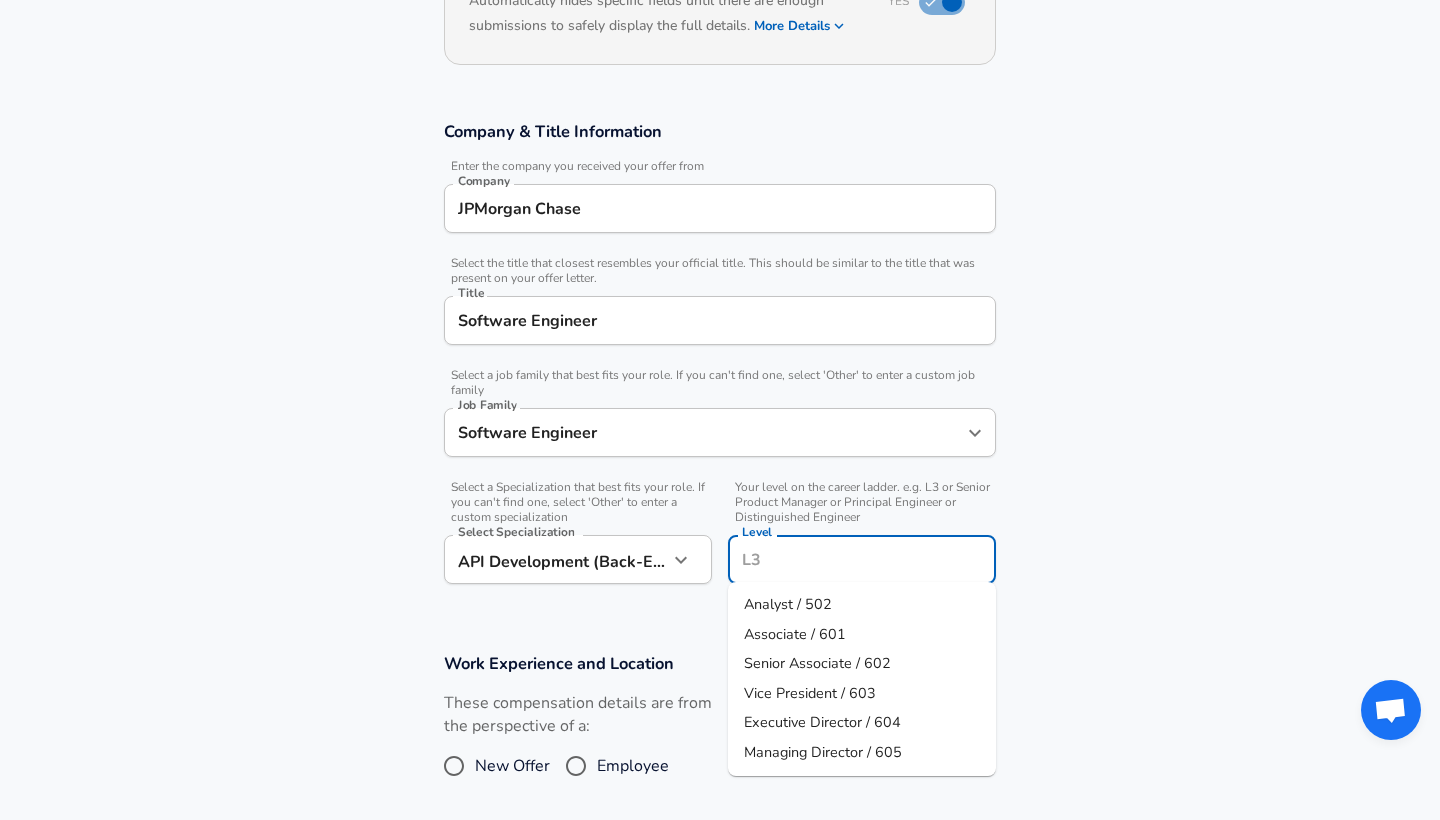 click on "Analyst / 502" at bounding box center [788, 604] 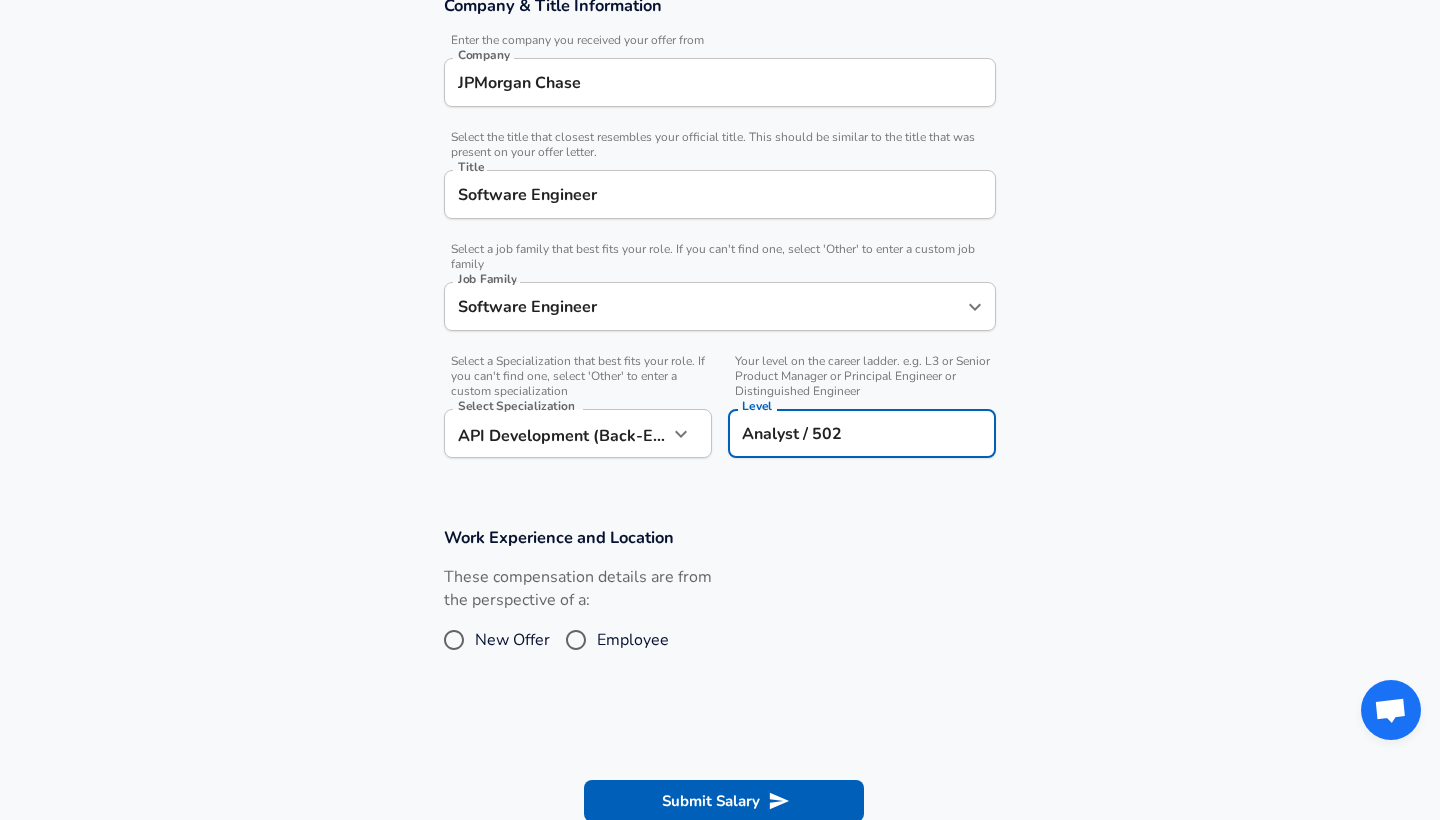 scroll, scrollTop: 387, scrollLeft: 0, axis: vertical 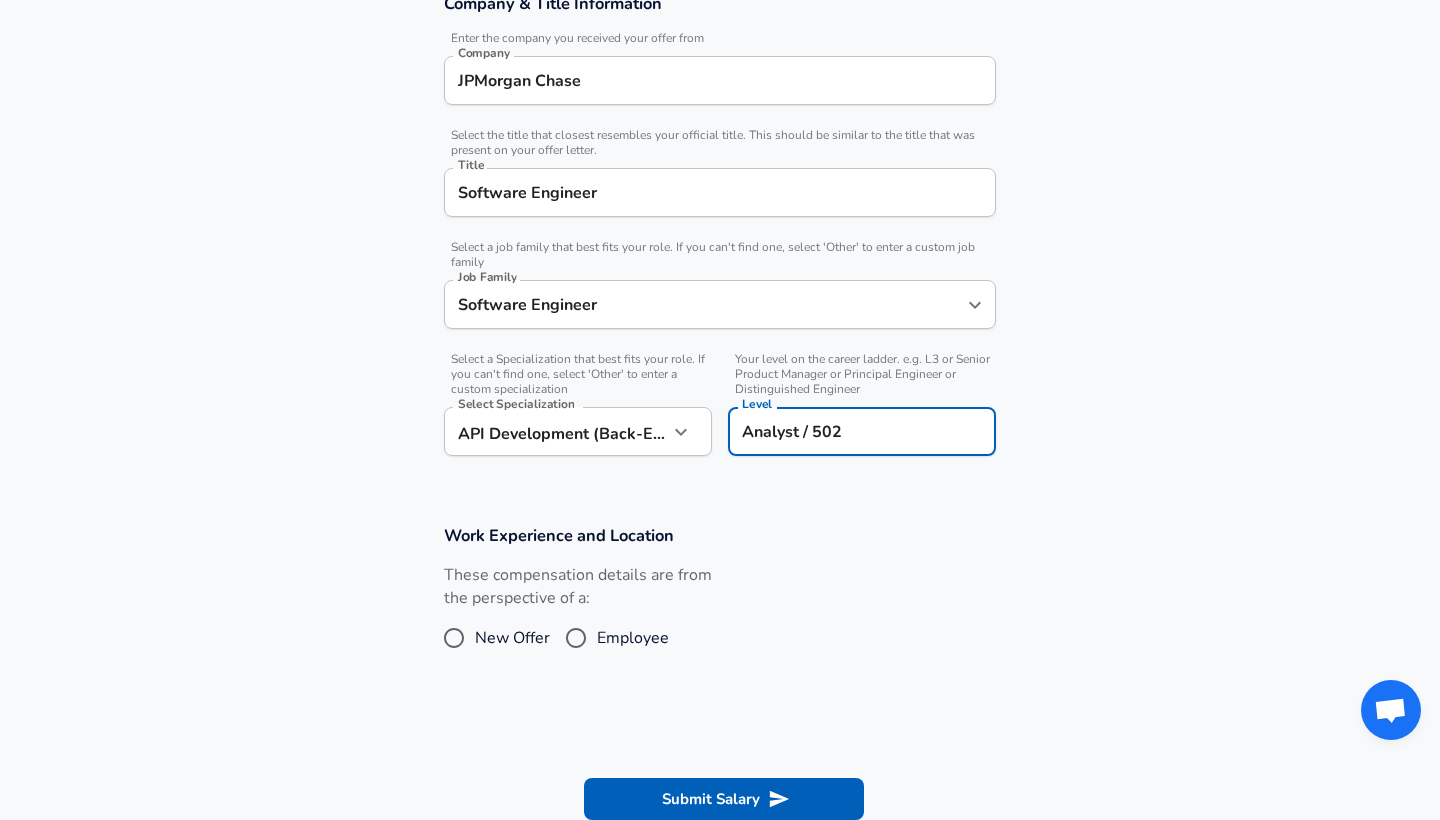 click on "New Offer" at bounding box center [454, 638] 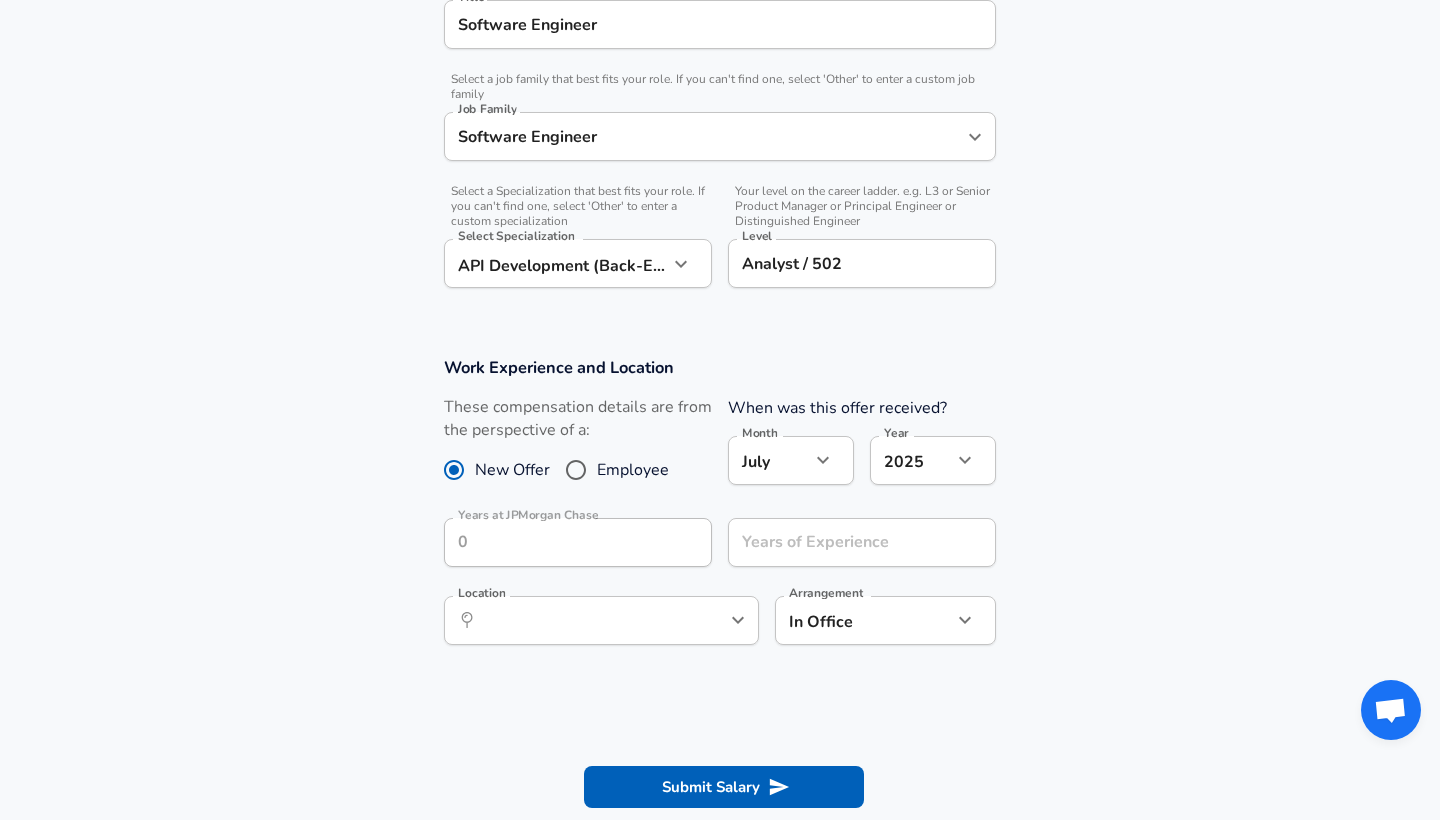 scroll, scrollTop: 569, scrollLeft: 0, axis: vertical 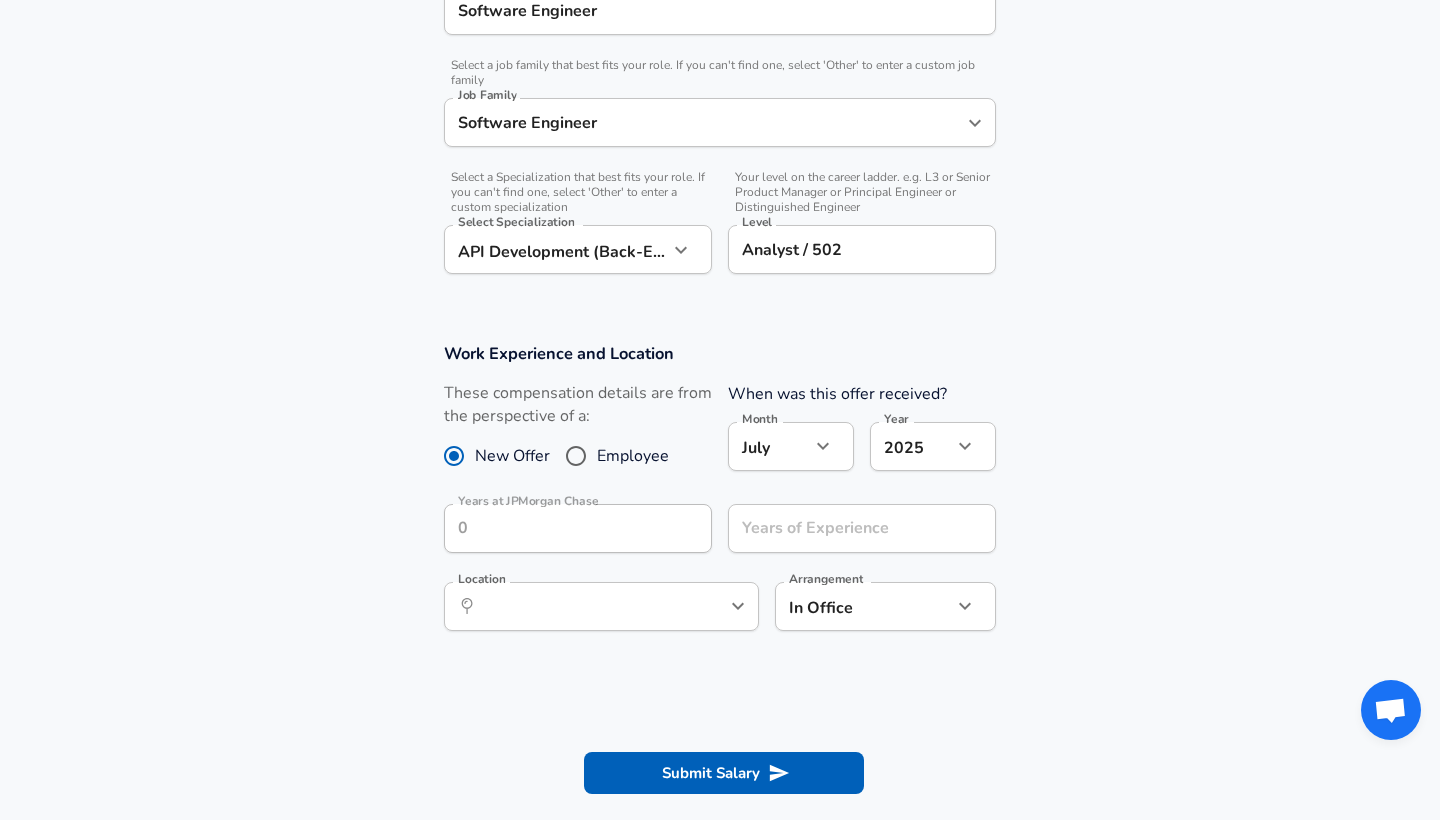 click on "Restart Add Your Salary Upload your offer letter   to verify your submission Enhance Privacy and Anonymity Yes Automatically hides specific fields until there are enough submissions to safely display the full details.   More Details Based on your submission and the data points that we have already collected, we will automatically hide and anonymize specific fields if there aren't enough data points to remain sufficiently anonymous. Company & Title Information   Enter the company you received your offer from Company JPMorgan Chase Company   Select the title that closest resembles your official title. This should be similar to the title that was present on your offer letter. Title Software Engineer Title   Select a job family that best fits your role. If you can't find one, select 'Other' to enter a custom job family Job Family Software Engineer Job Family   Select a Specialization that best fits your role. If you can't find one, select 'Other' to enter a custom specialization Select Specialization   Level July" at bounding box center [720, -159] 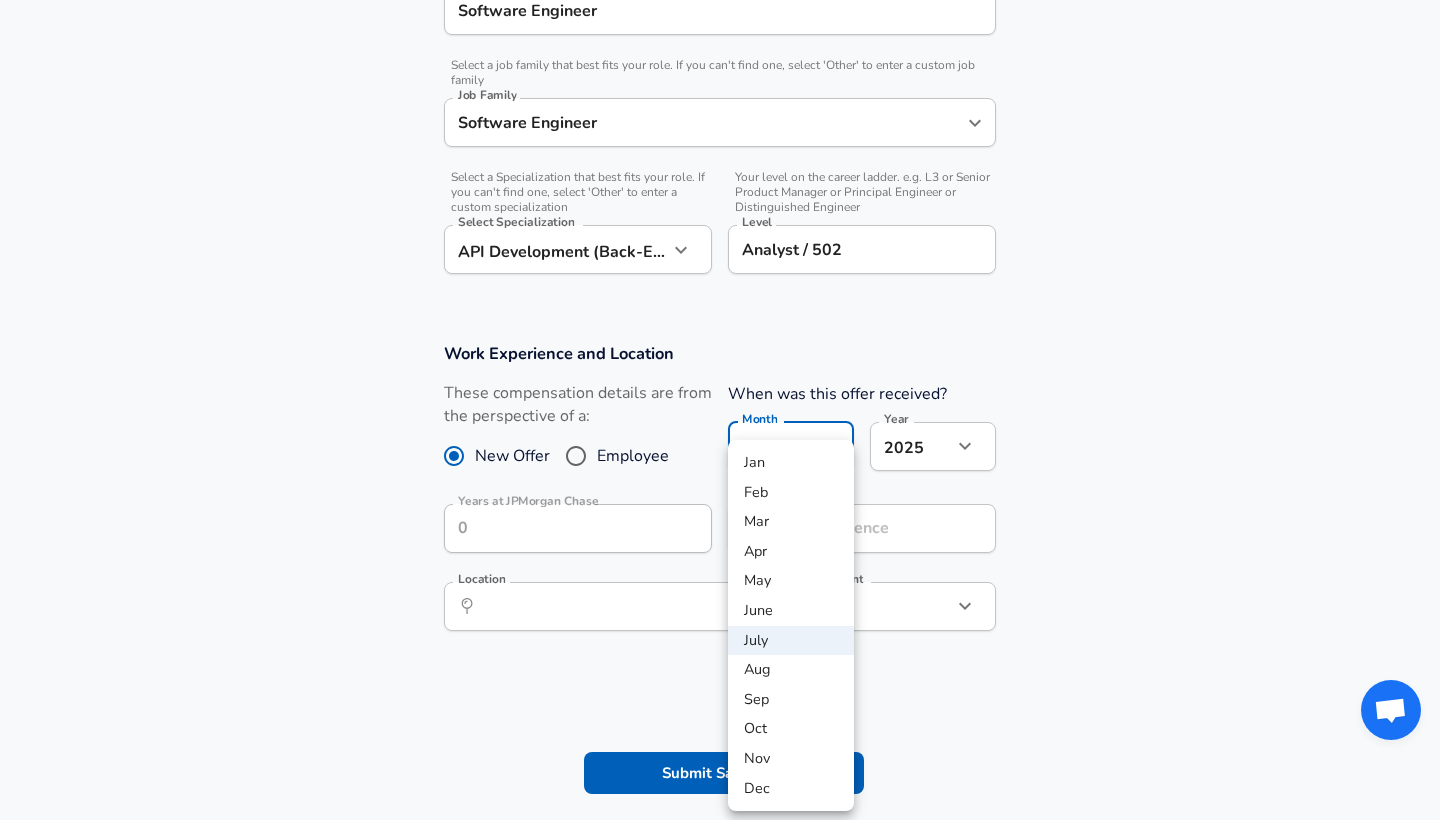 click on "Aug" at bounding box center [791, 670] 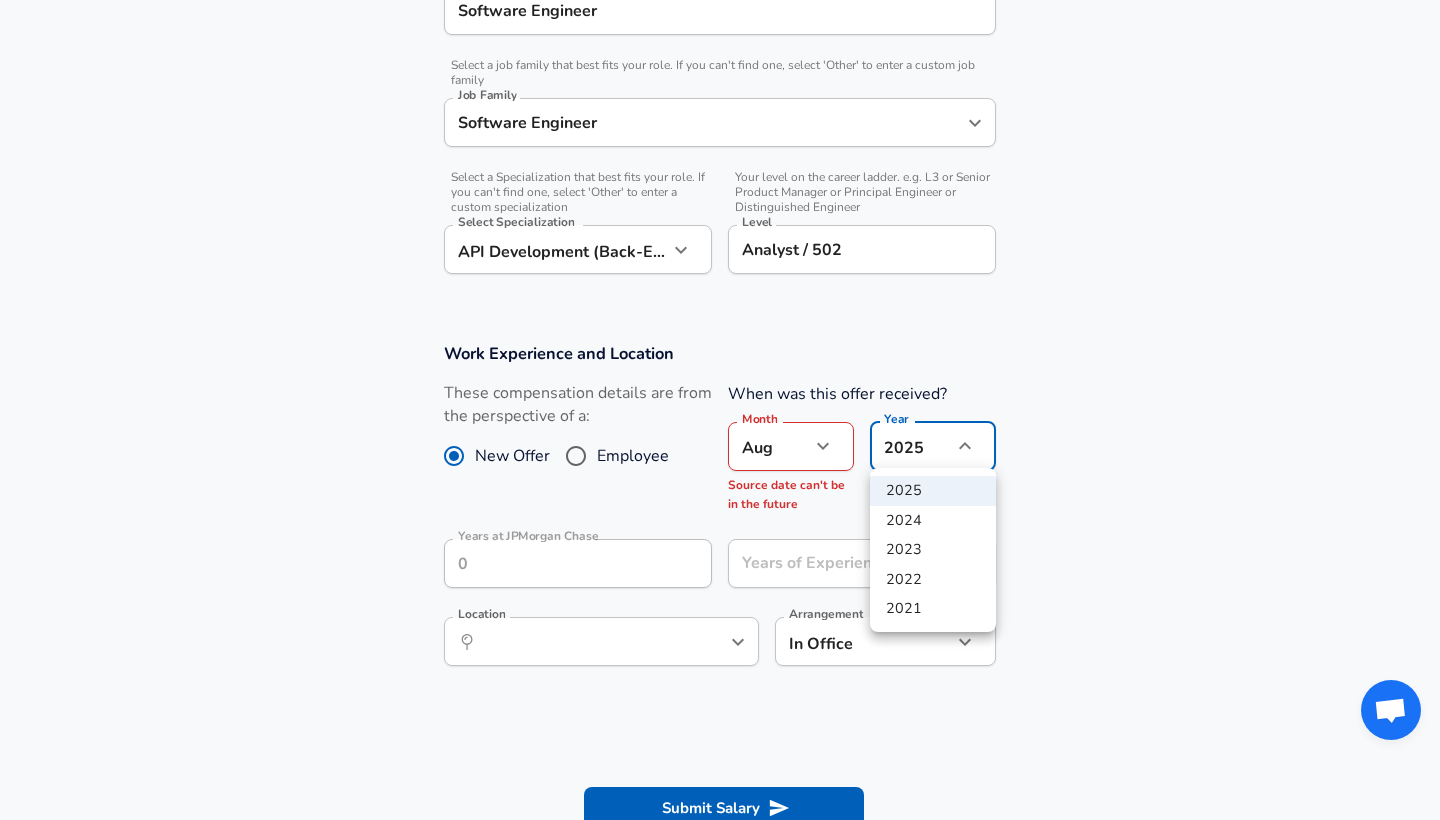 click on "Restart Add Your Salary Upload your offer letter   to verify your submission Enhance Privacy and Anonymity Yes Automatically hides specific fields until there are enough submissions to safely display the full details.   More Details Based on your submission and the data points that we have already collected, we will automatically hide and anonymize specific fields if there aren't enough data points to remain sufficiently anonymous. Company & Title Information   Enter the company you received your offer from Company JPMorgan Chase Company   Select the title that closest resembles your official title. This should be similar to the title that was present on your offer letter. Title Software Engineer Title   Select a job family that best fits your role. If you can't find one, select 'Other' to enter a custom job family Job Family Software Engineer Job Family   Select a Specialization that best fits your role. If you can't find one, select 'Other' to enter a custom specialization Select Specialization   Level Aug" at bounding box center (720, -159) 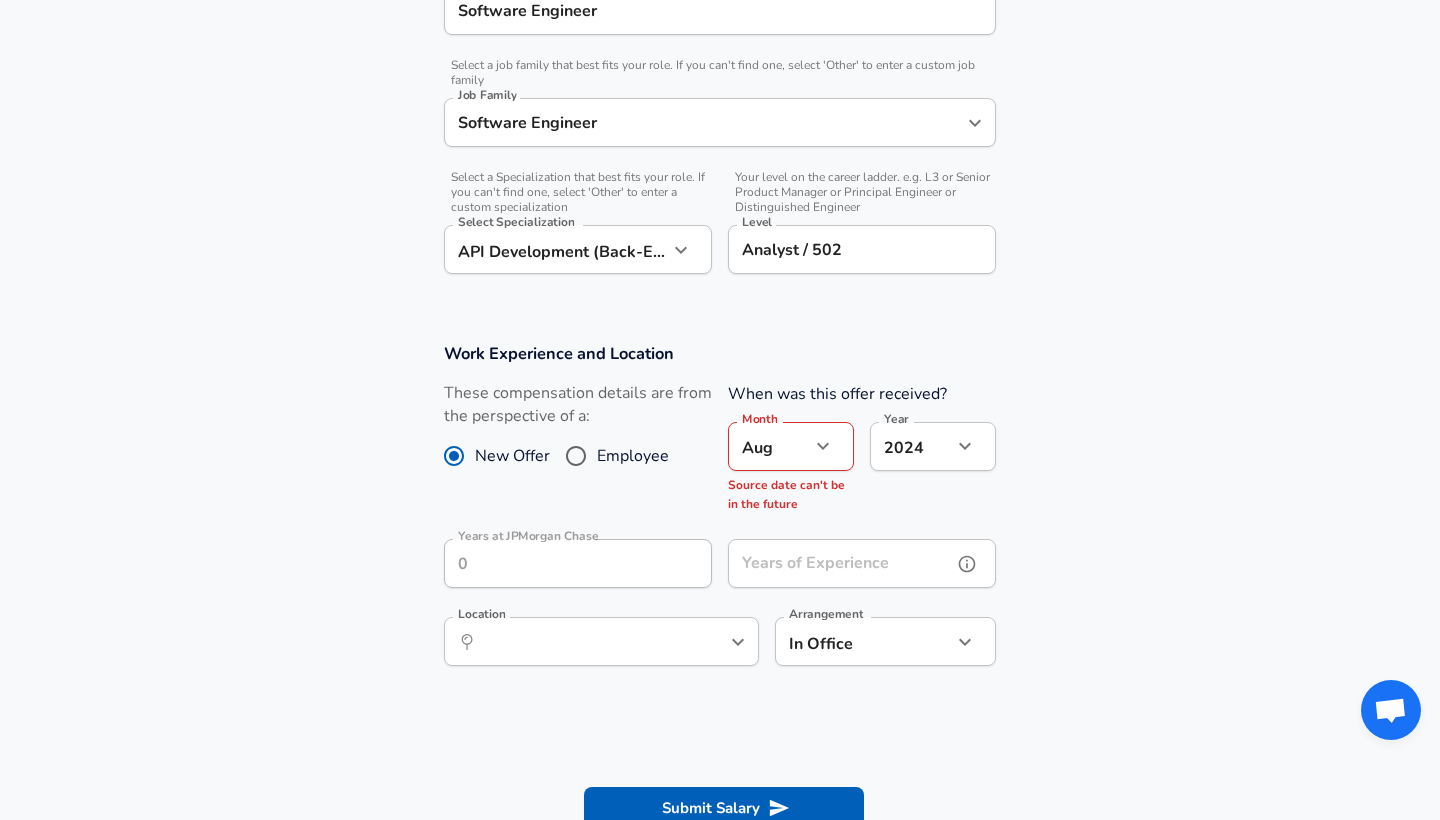 click on "Years of Experience Years of Experience" at bounding box center (862, 566) 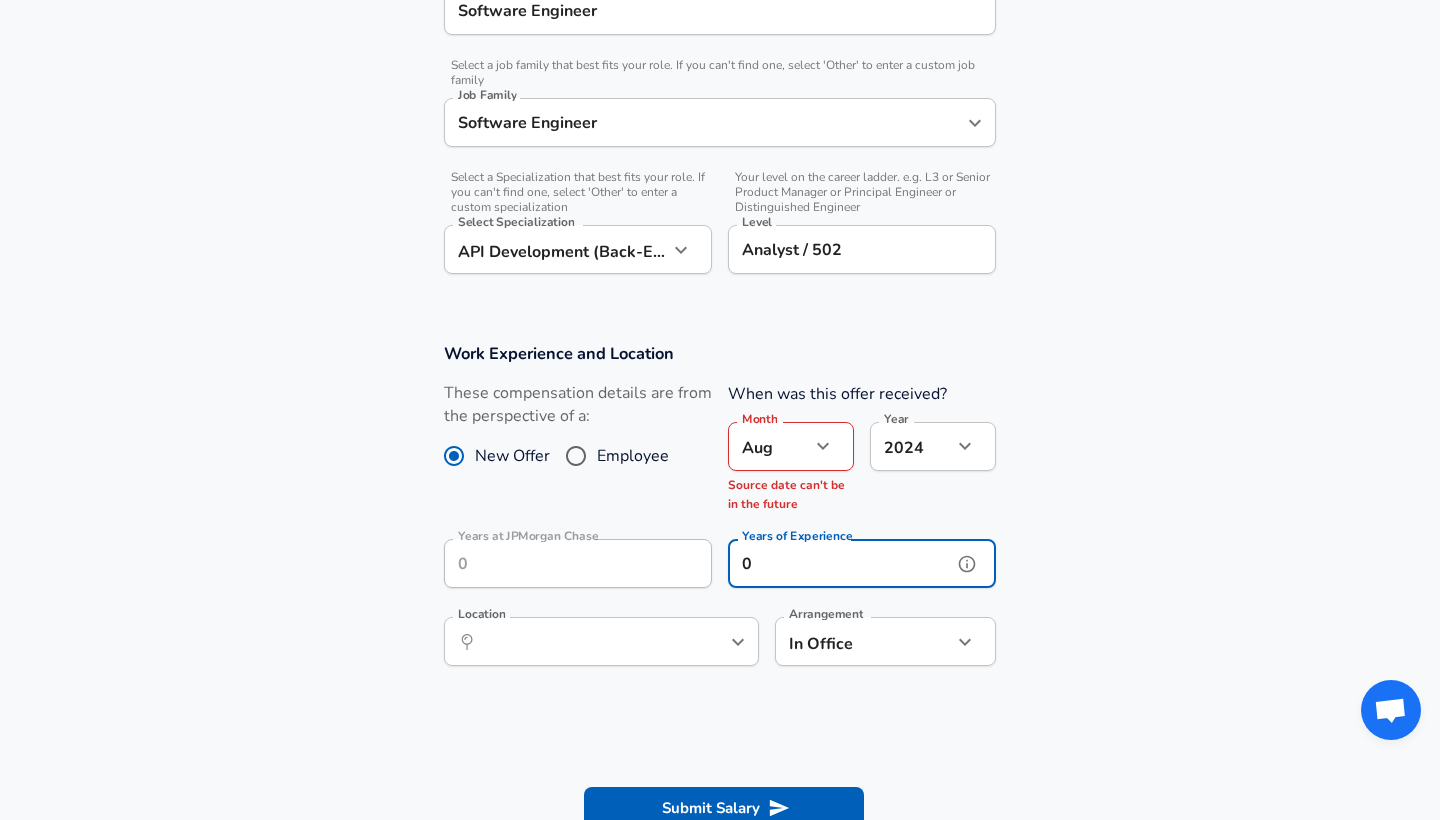 click at bounding box center [705, 642] 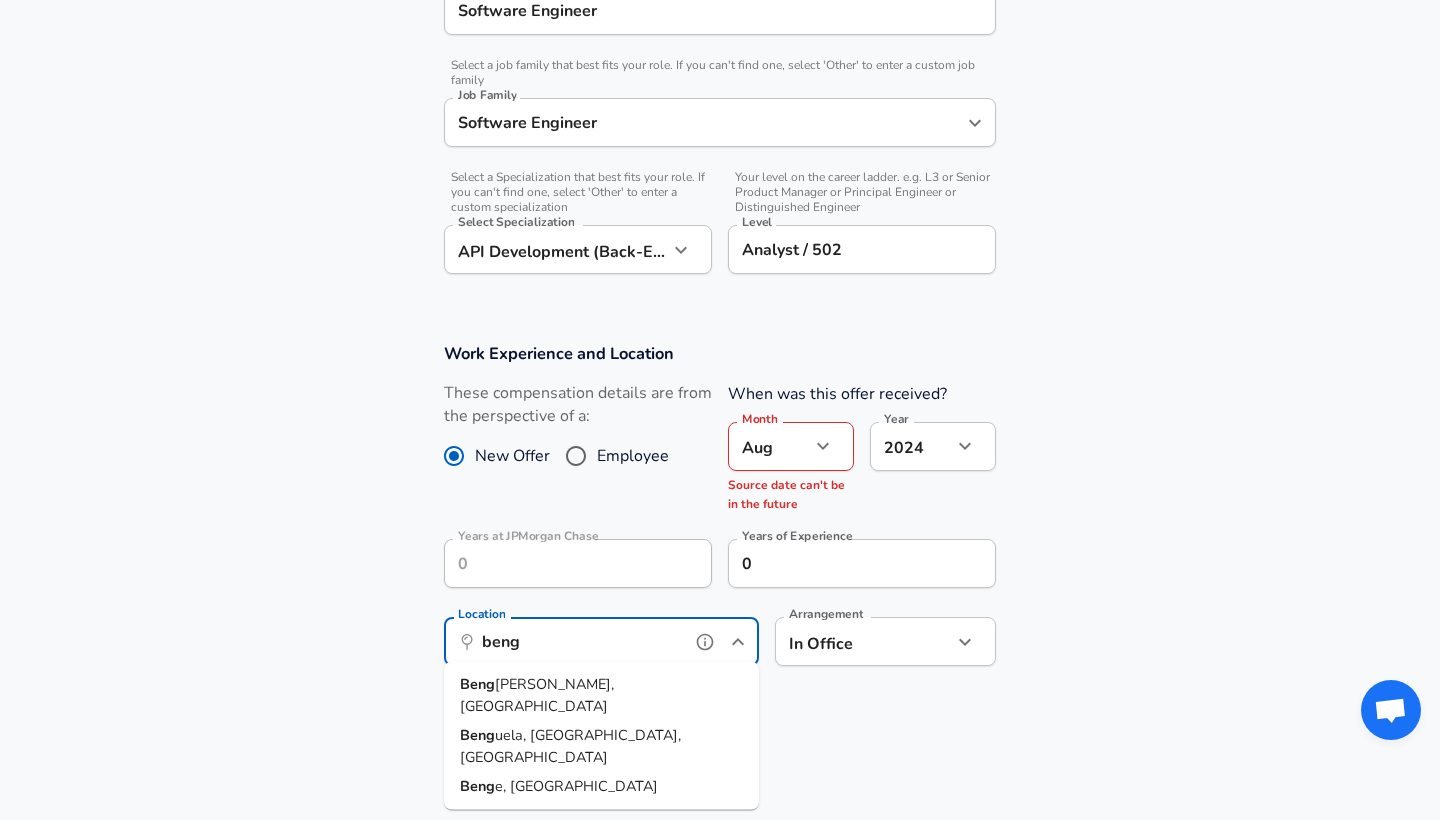 click on "Beng [PERSON_NAME], [GEOGRAPHIC_DATA]" at bounding box center (601, 695) 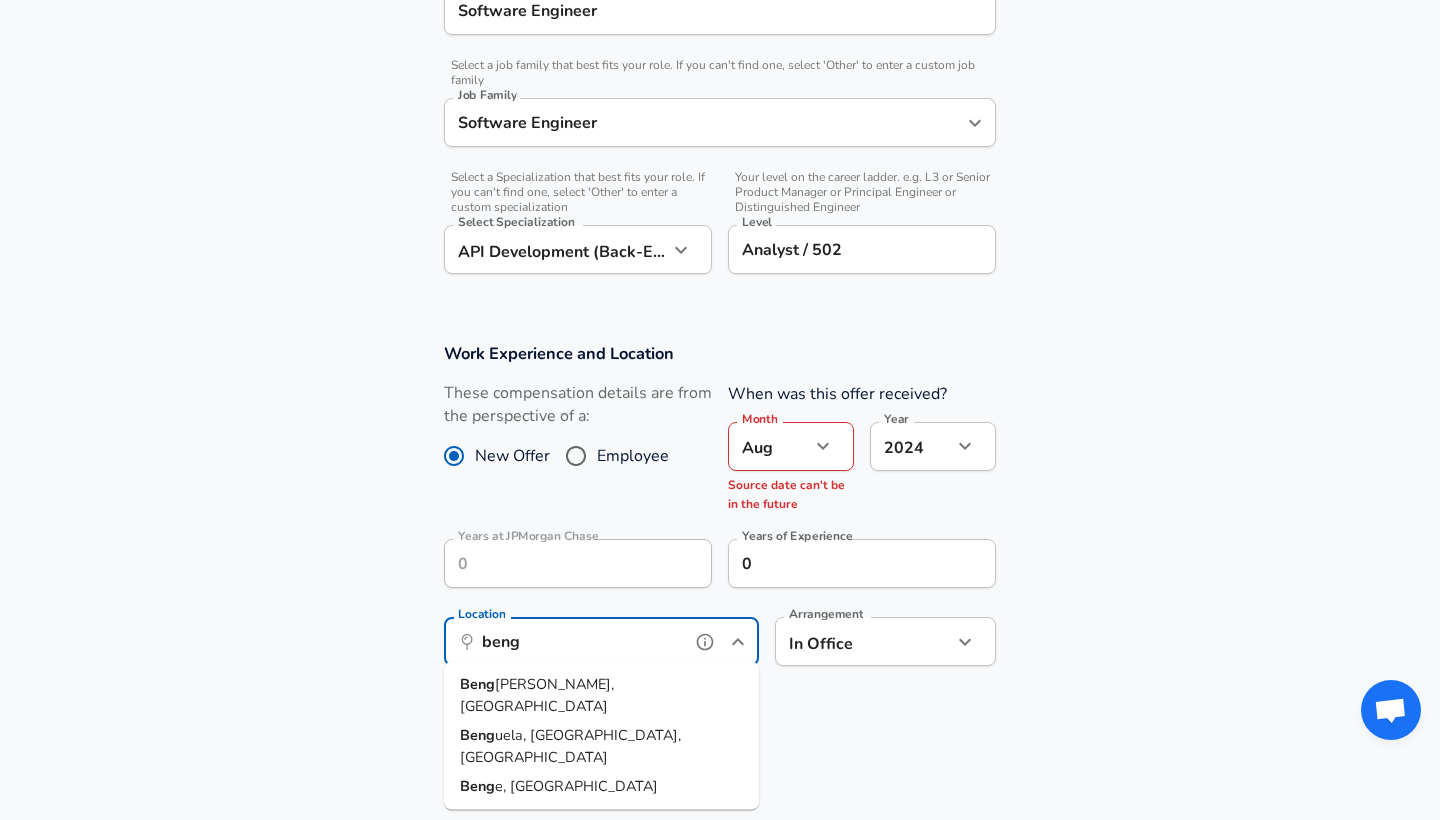 type on "[GEOGRAPHIC_DATA], [GEOGRAPHIC_DATA], [GEOGRAPHIC_DATA]" 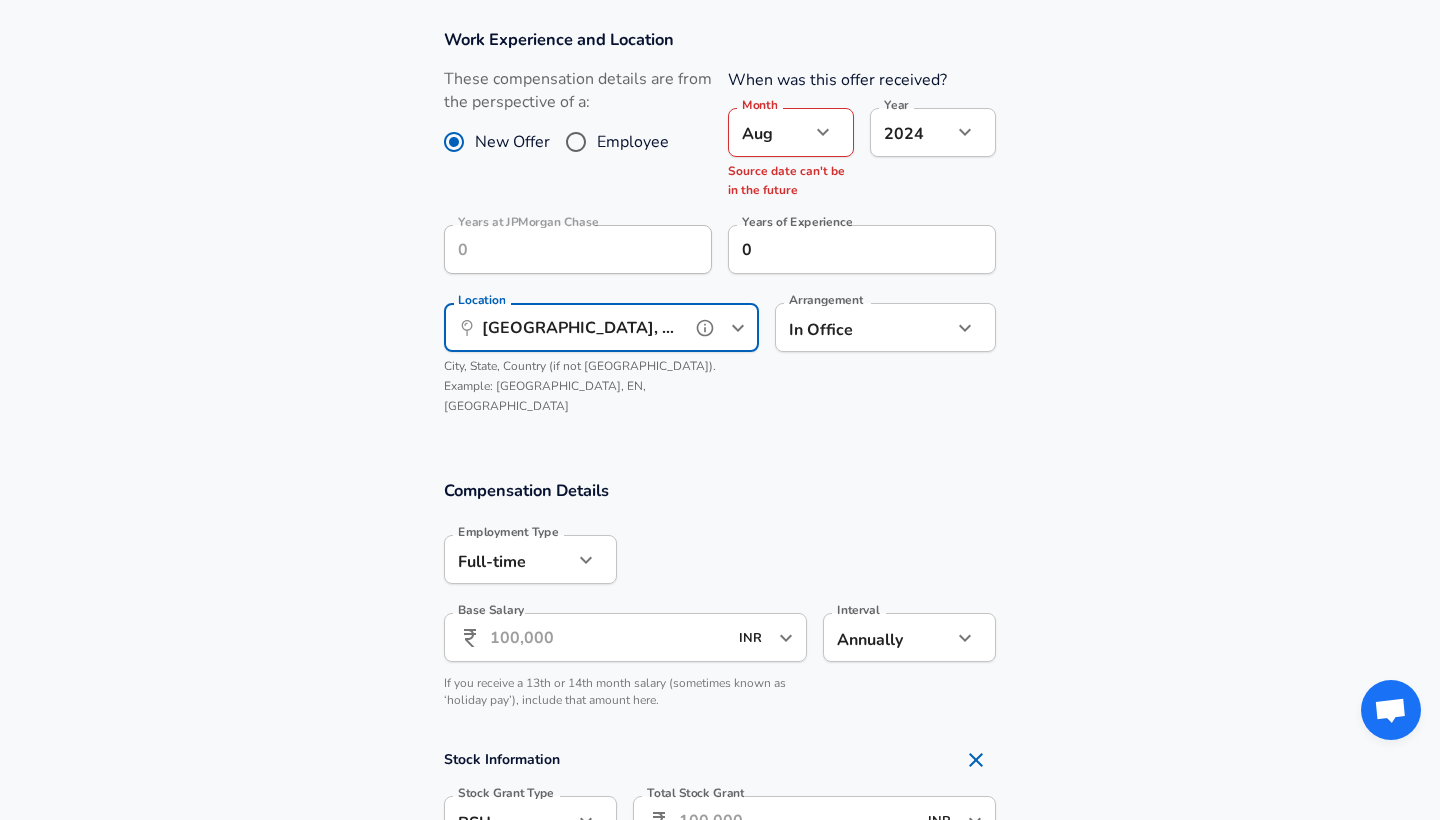 scroll, scrollTop: 891, scrollLeft: 0, axis: vertical 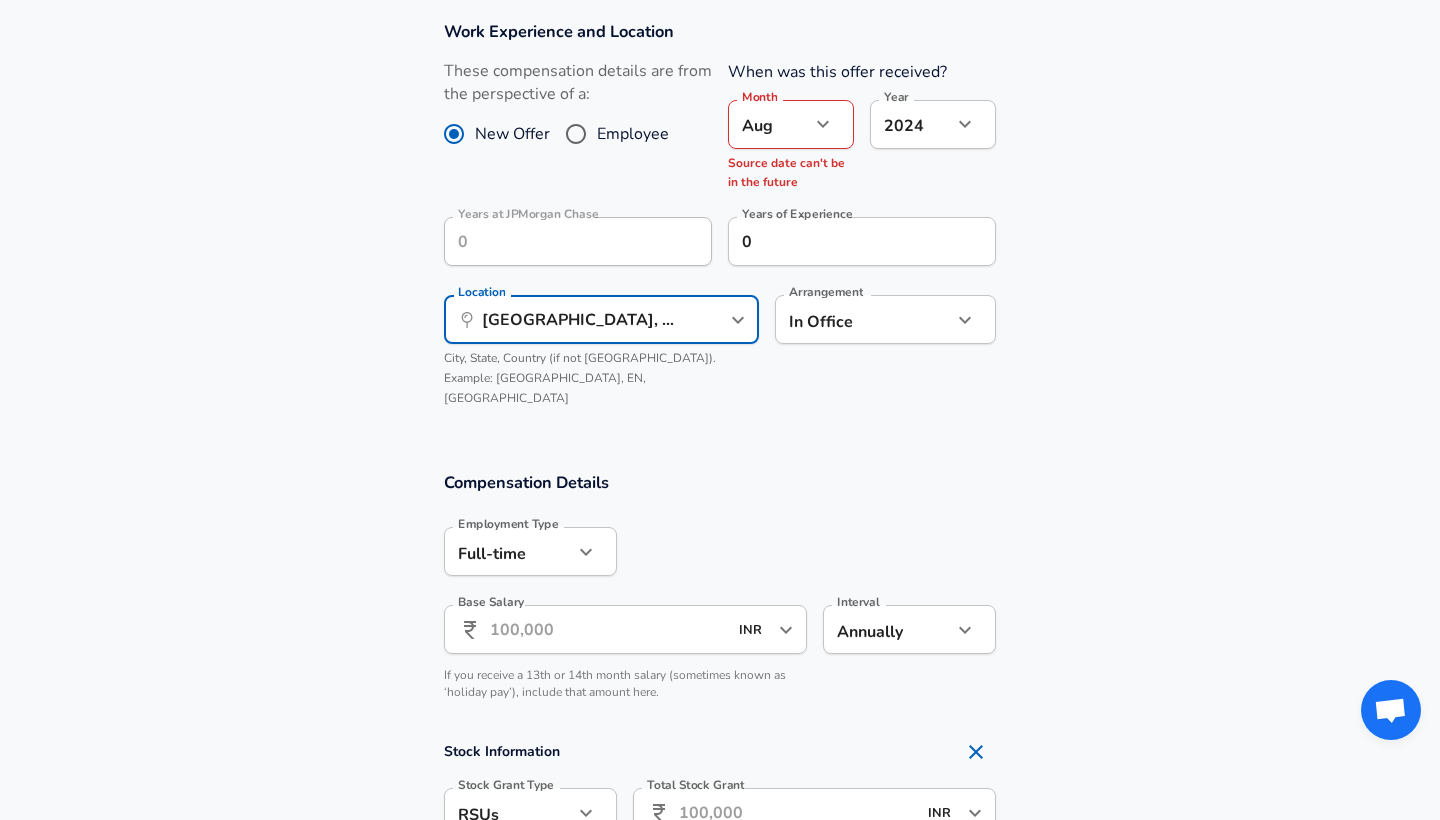 click on "Base Salary" at bounding box center [608, 629] 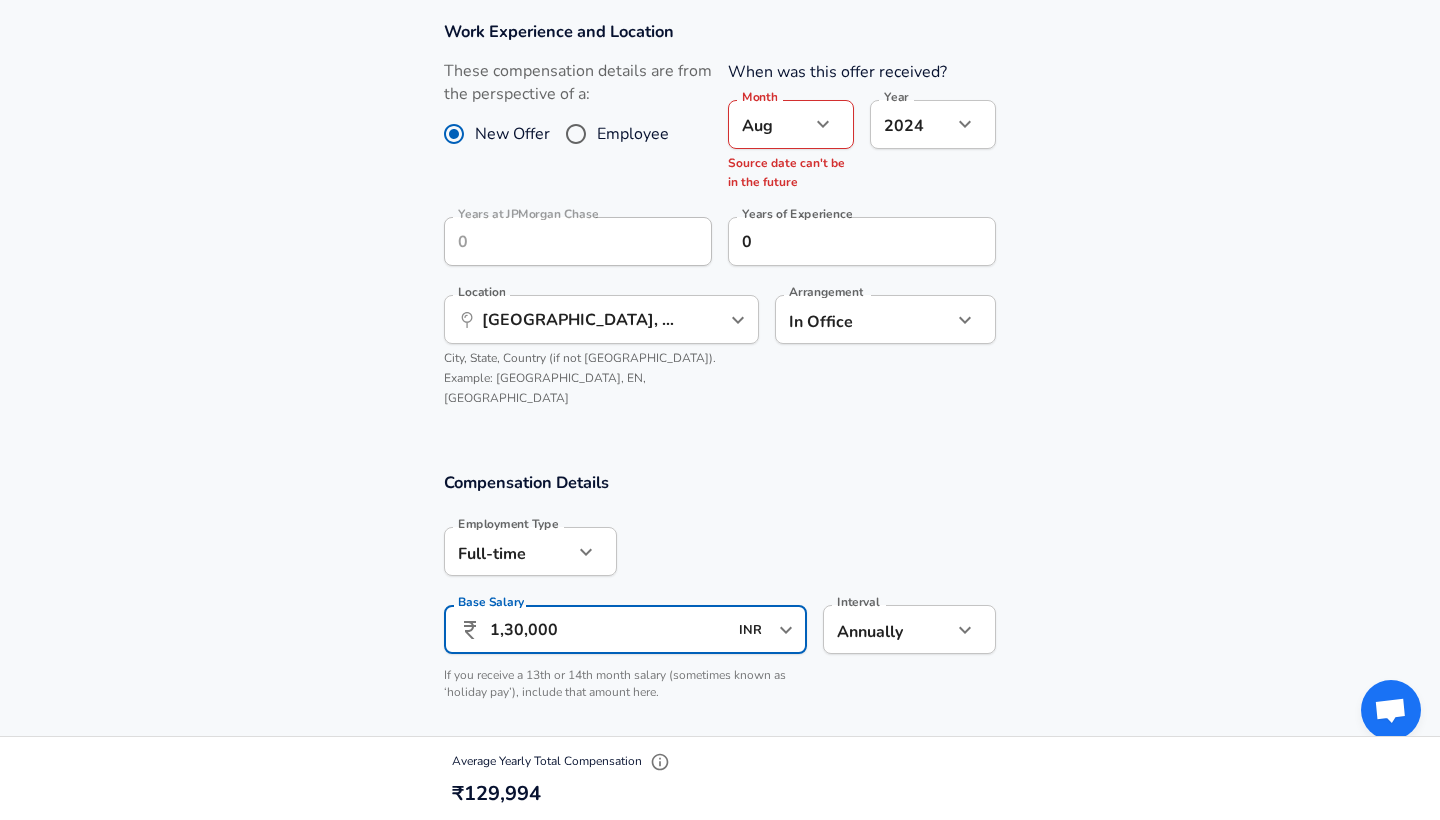 type on "13,00,000" 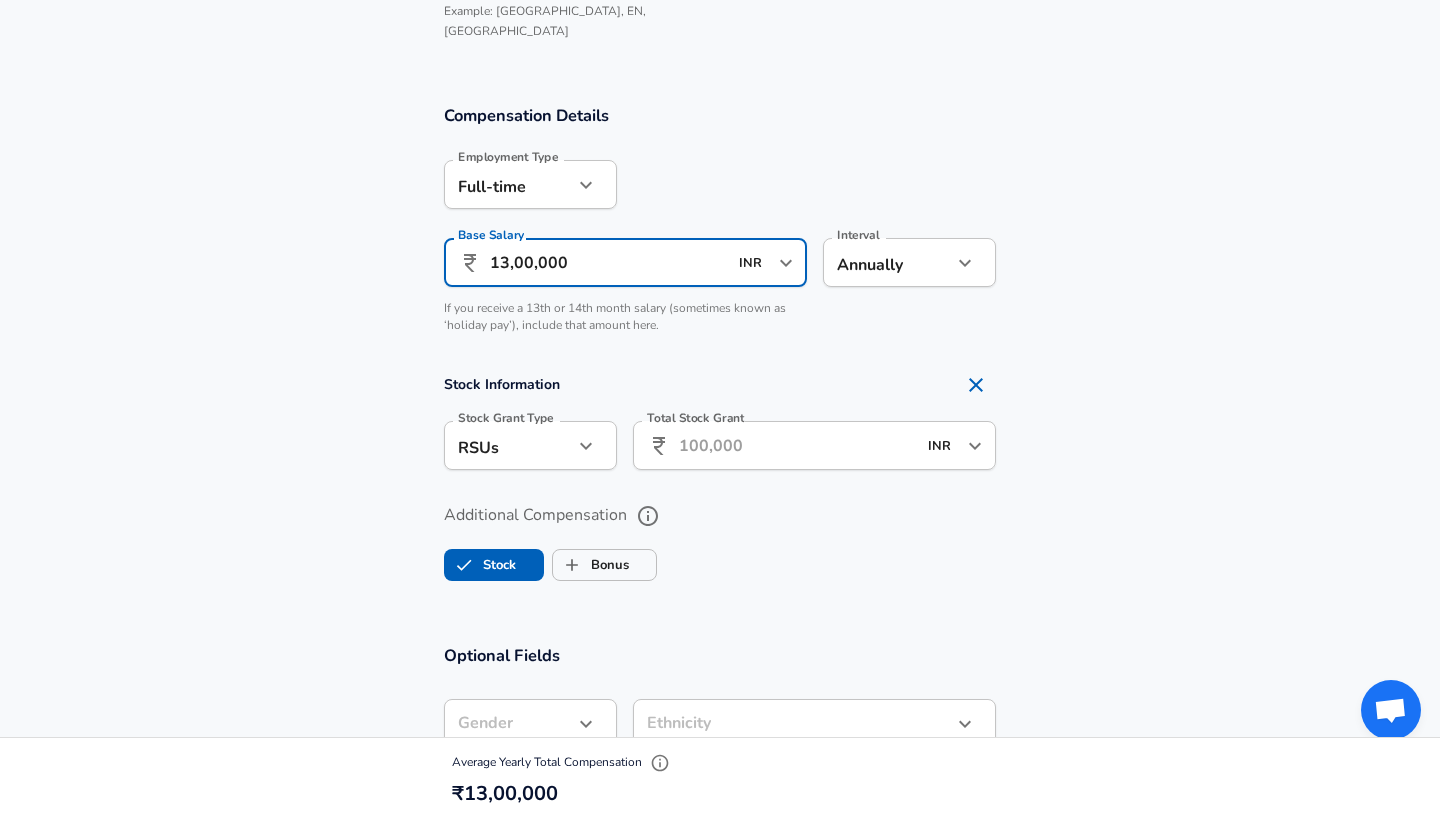 scroll, scrollTop: 1259, scrollLeft: 0, axis: vertical 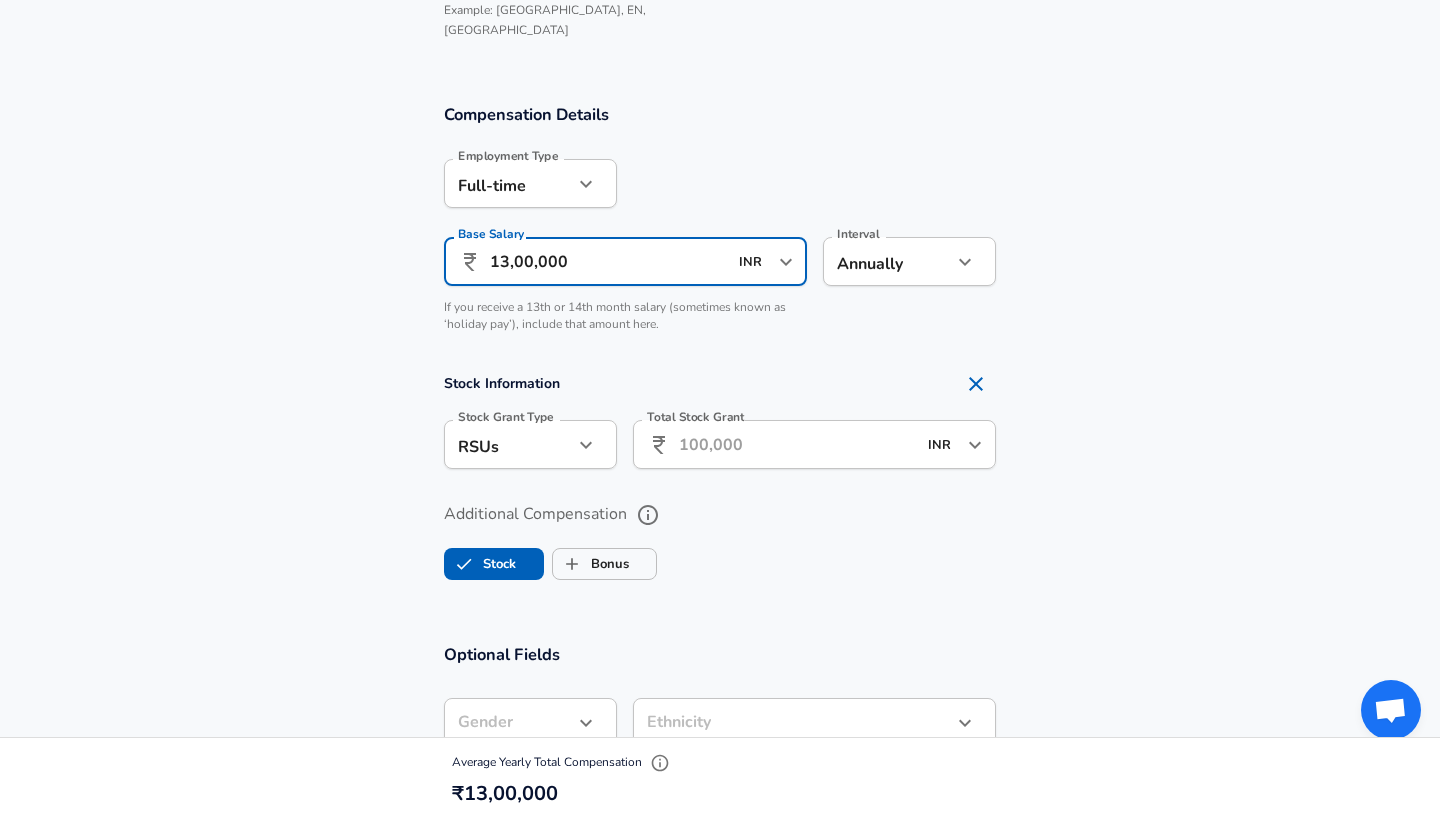 click on "Total Stock Grant" at bounding box center [797, 444] 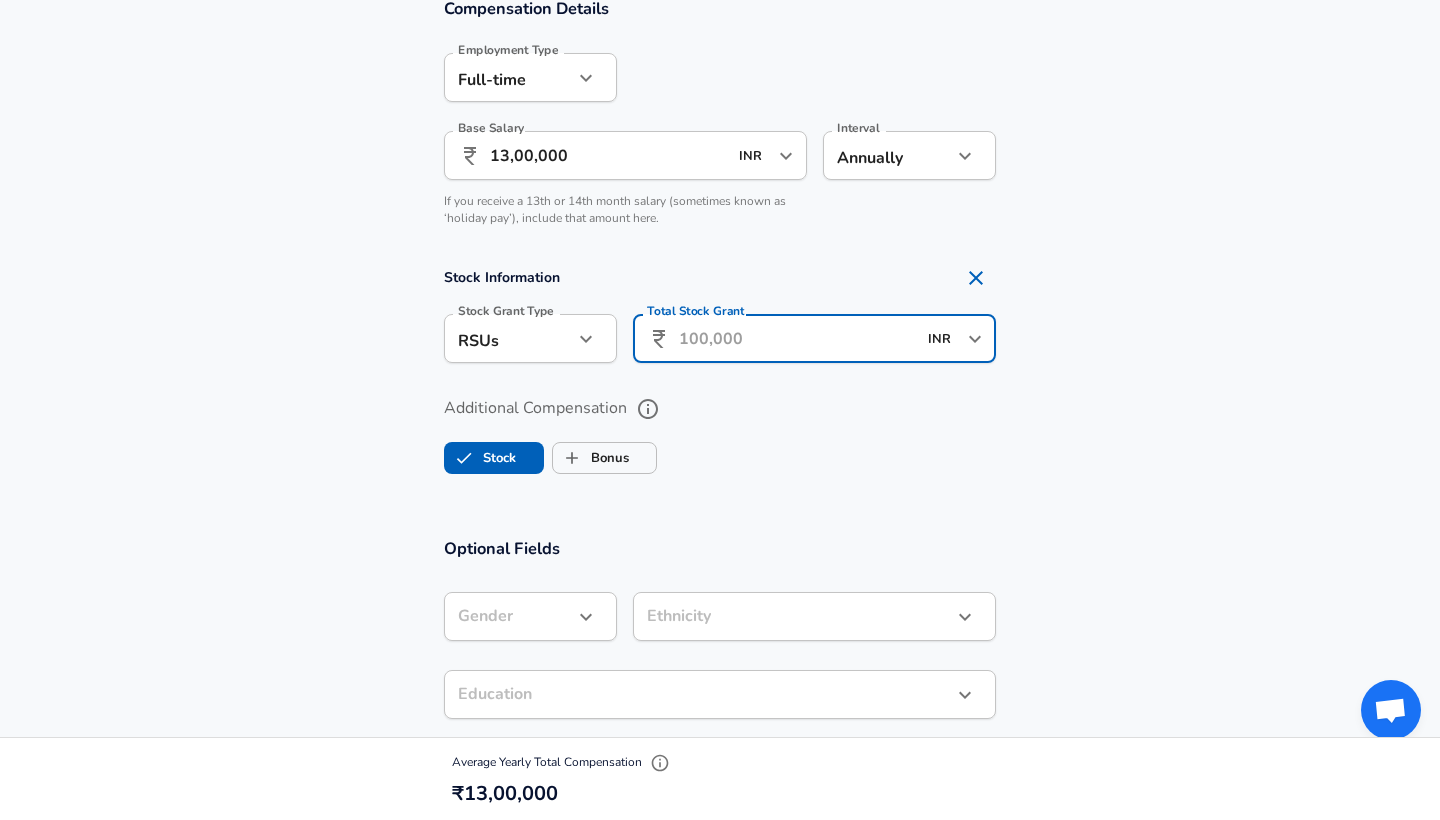 scroll, scrollTop: 1367, scrollLeft: 0, axis: vertical 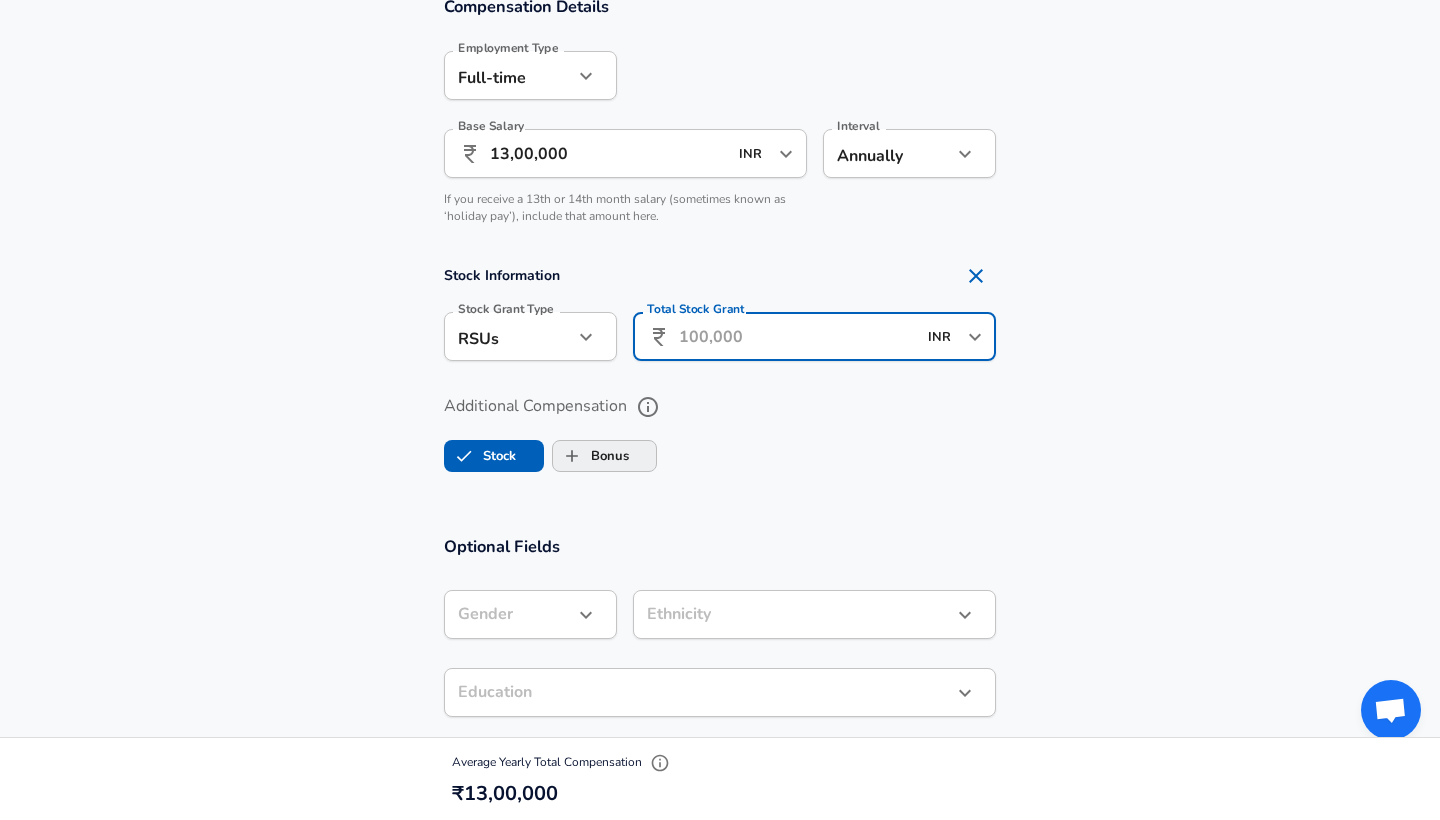 click on "Stock Bonus" at bounding box center (720, 452) 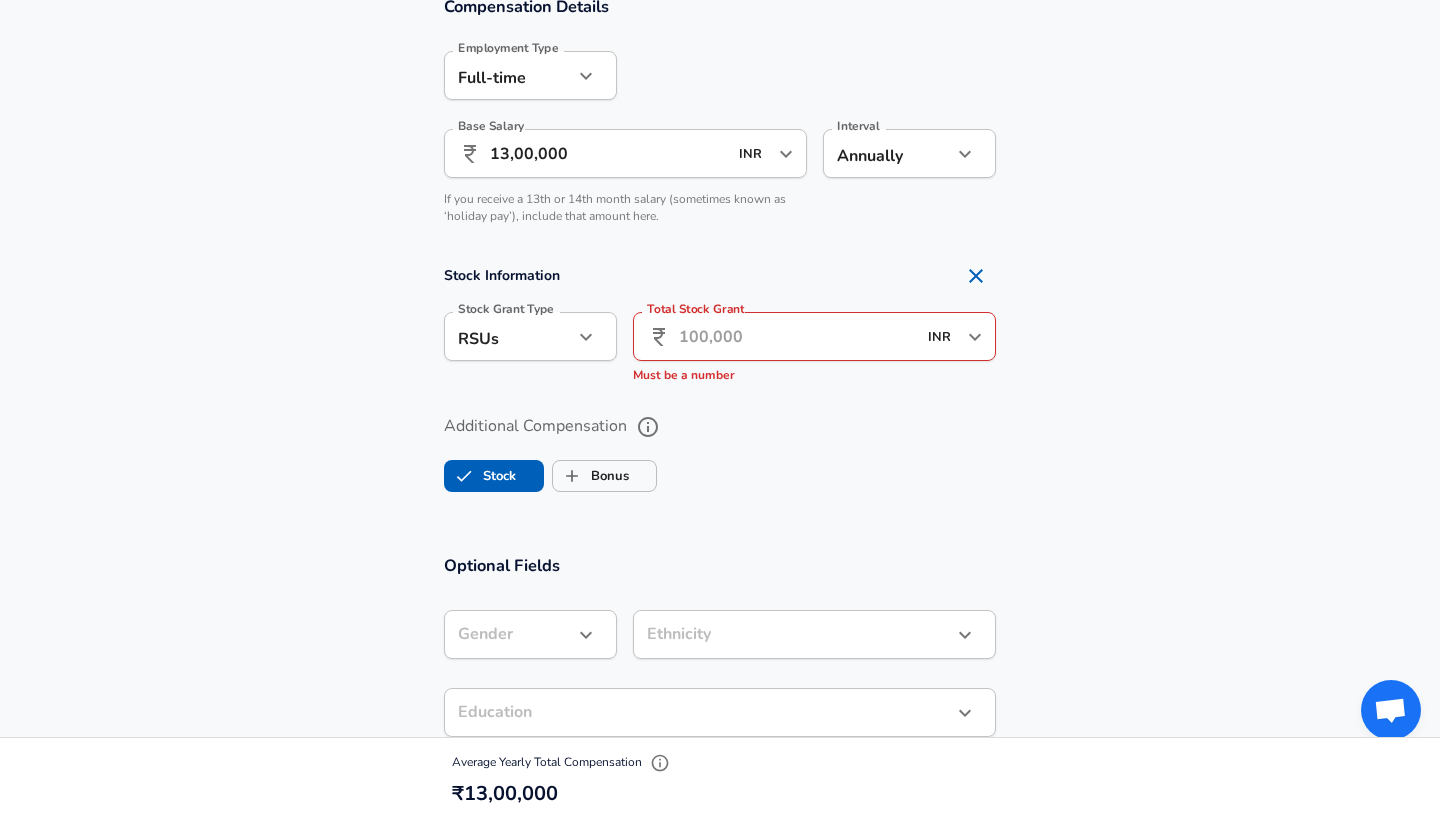 click on "Stock" at bounding box center (480, 476) 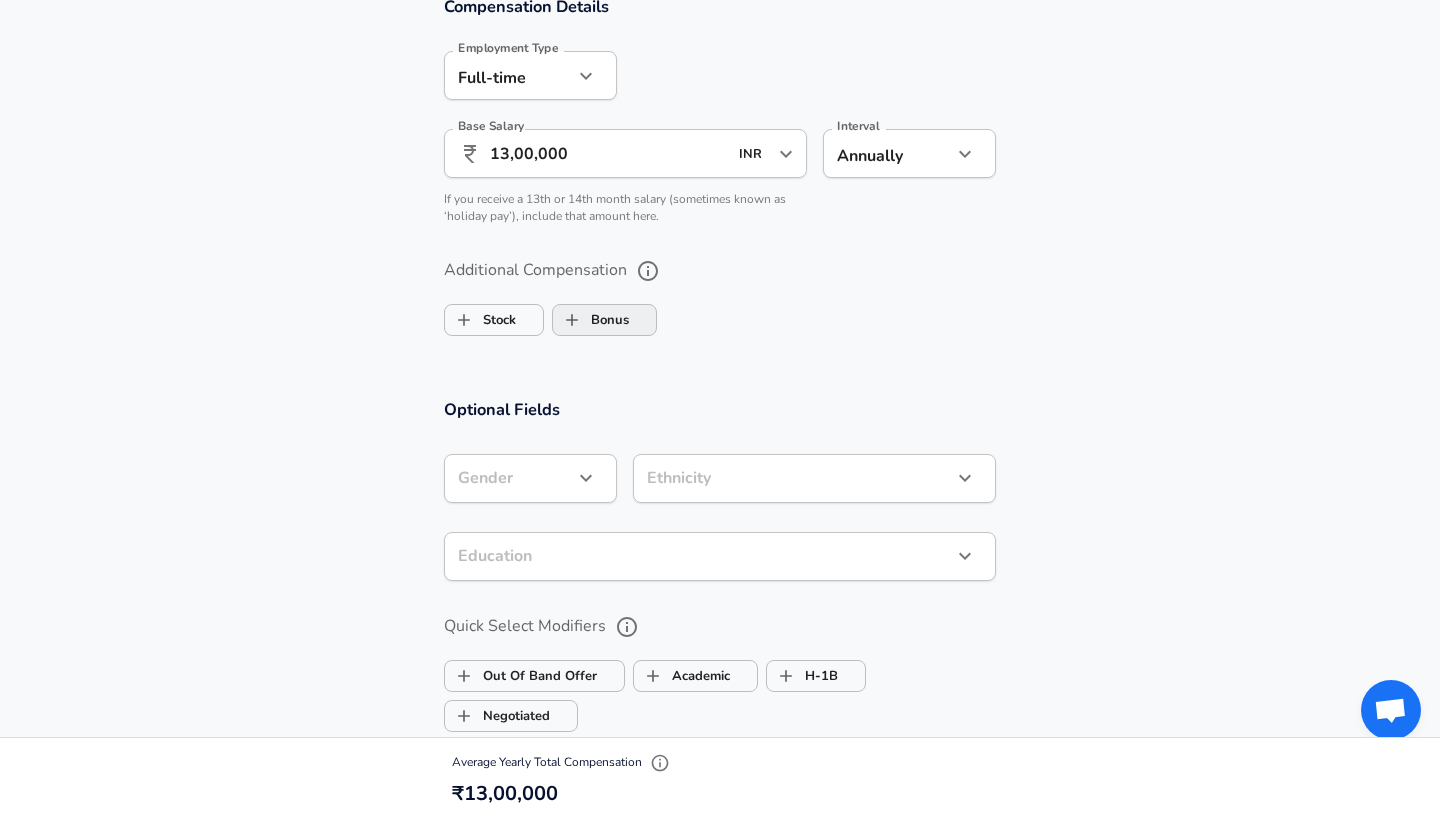 click on "Bonus" at bounding box center [591, 320] 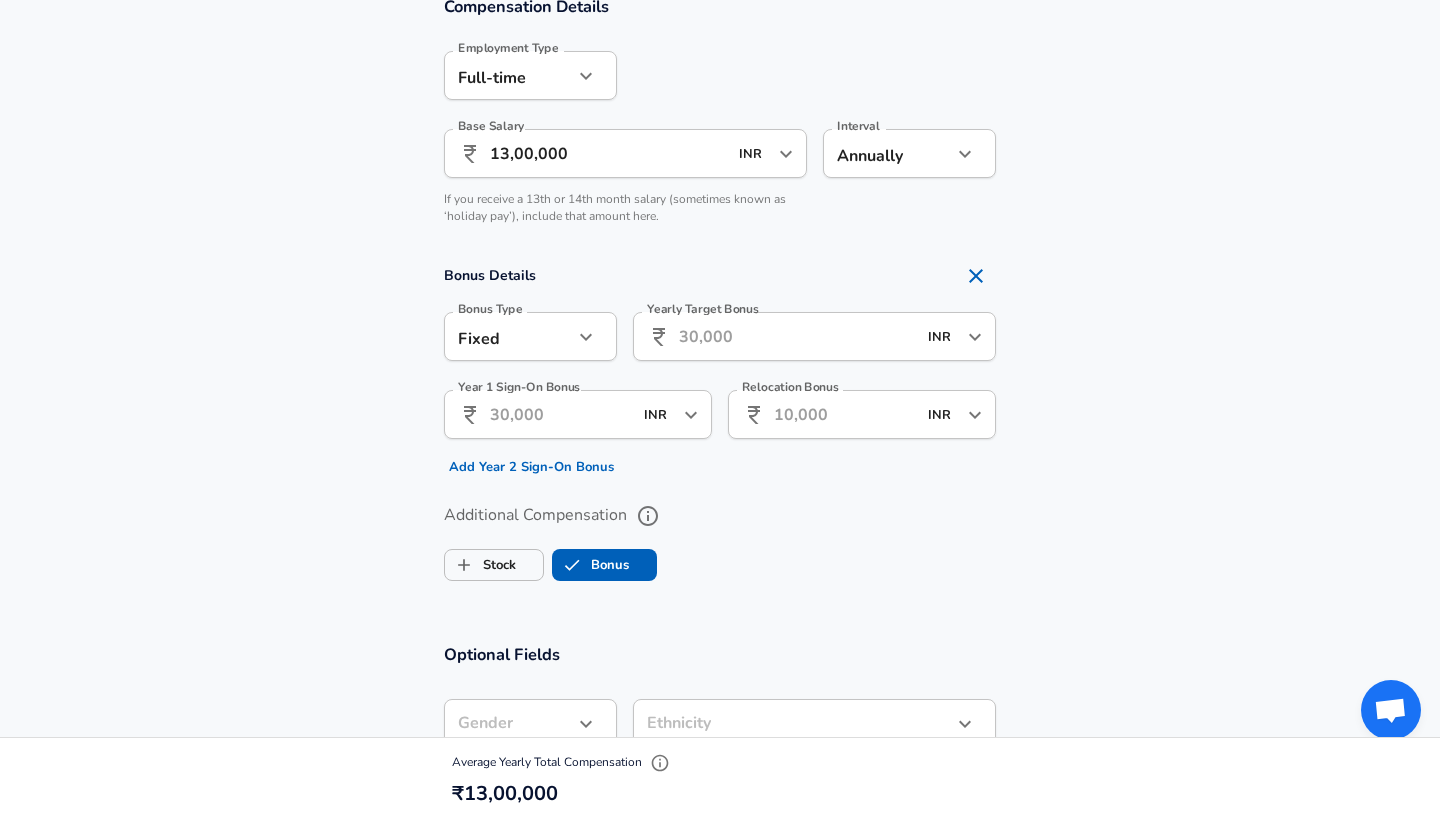 checkbox on "true" 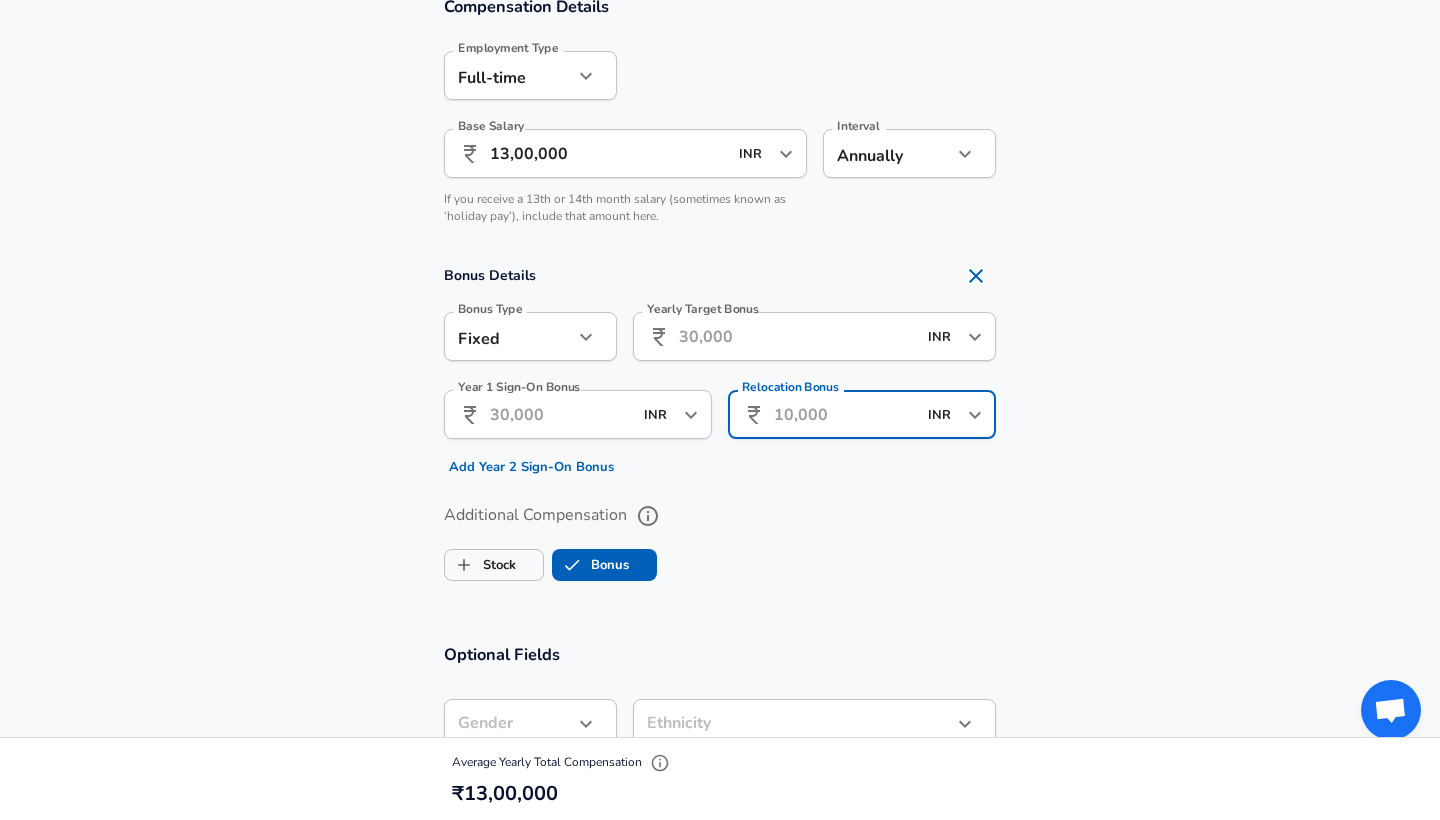 click on "Year 1 Sign-On Bonus" at bounding box center [561, 414] 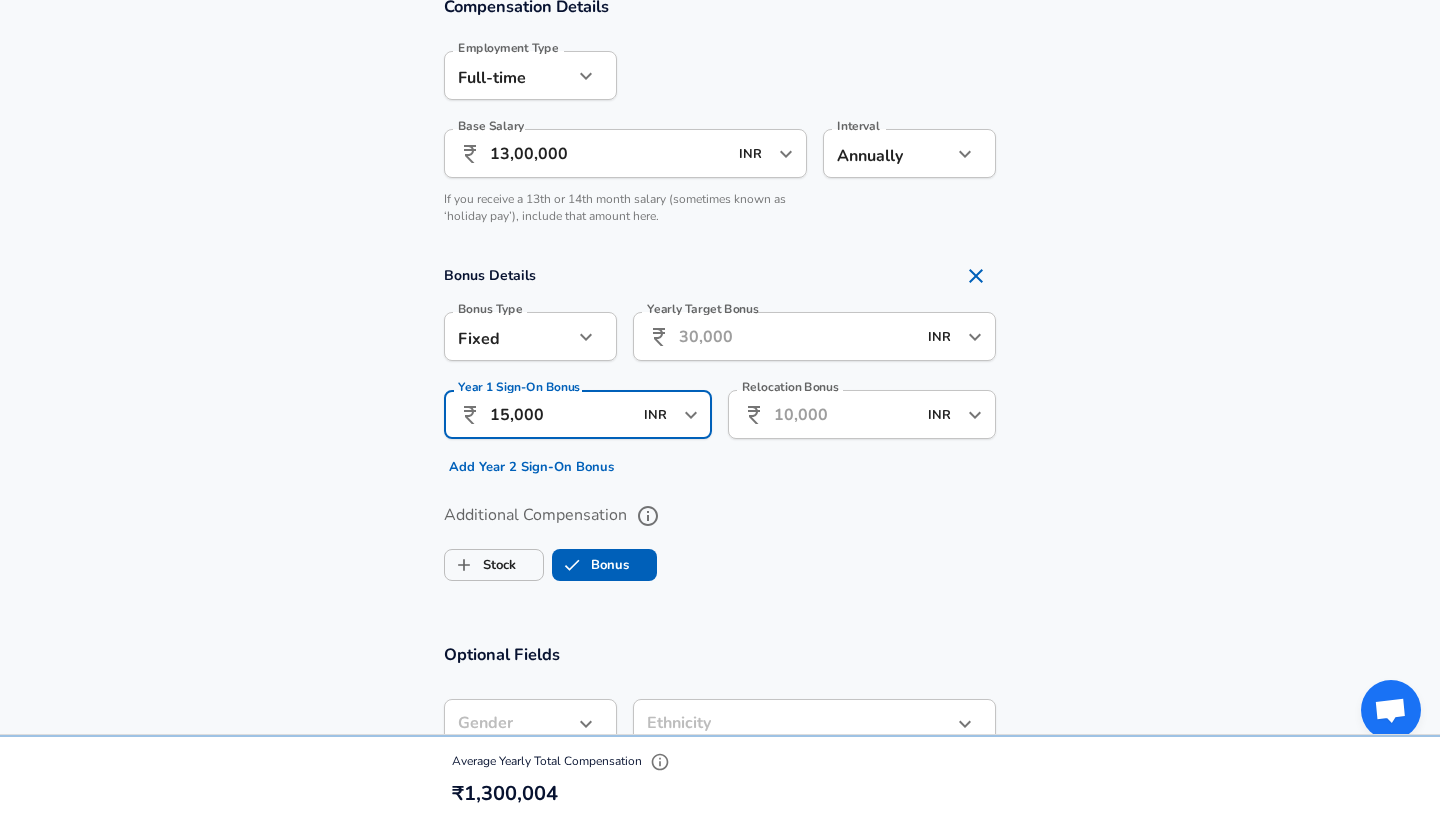 type on "1,50,000" 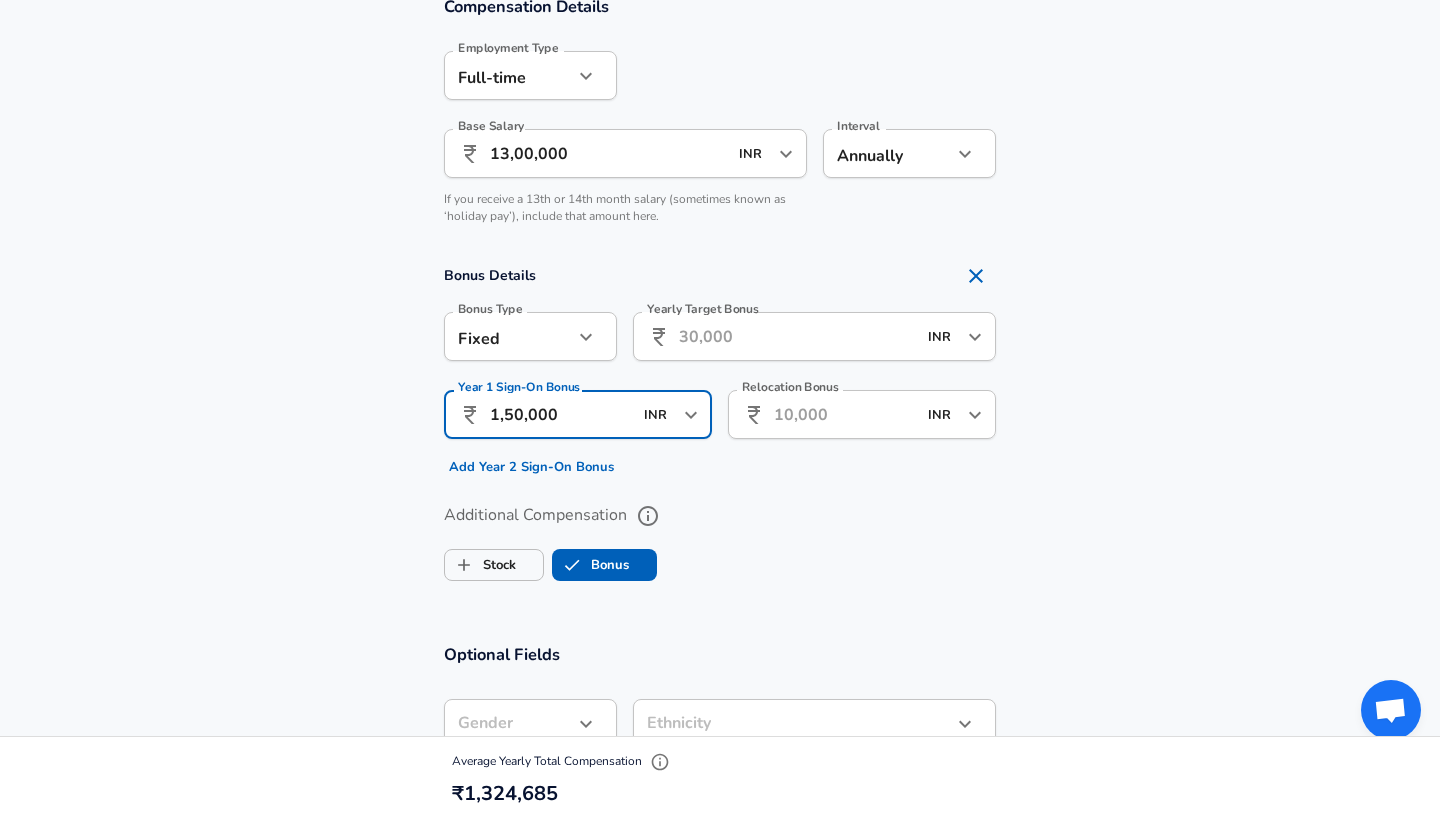 click on "Relocation Bonus" at bounding box center (845, 414) 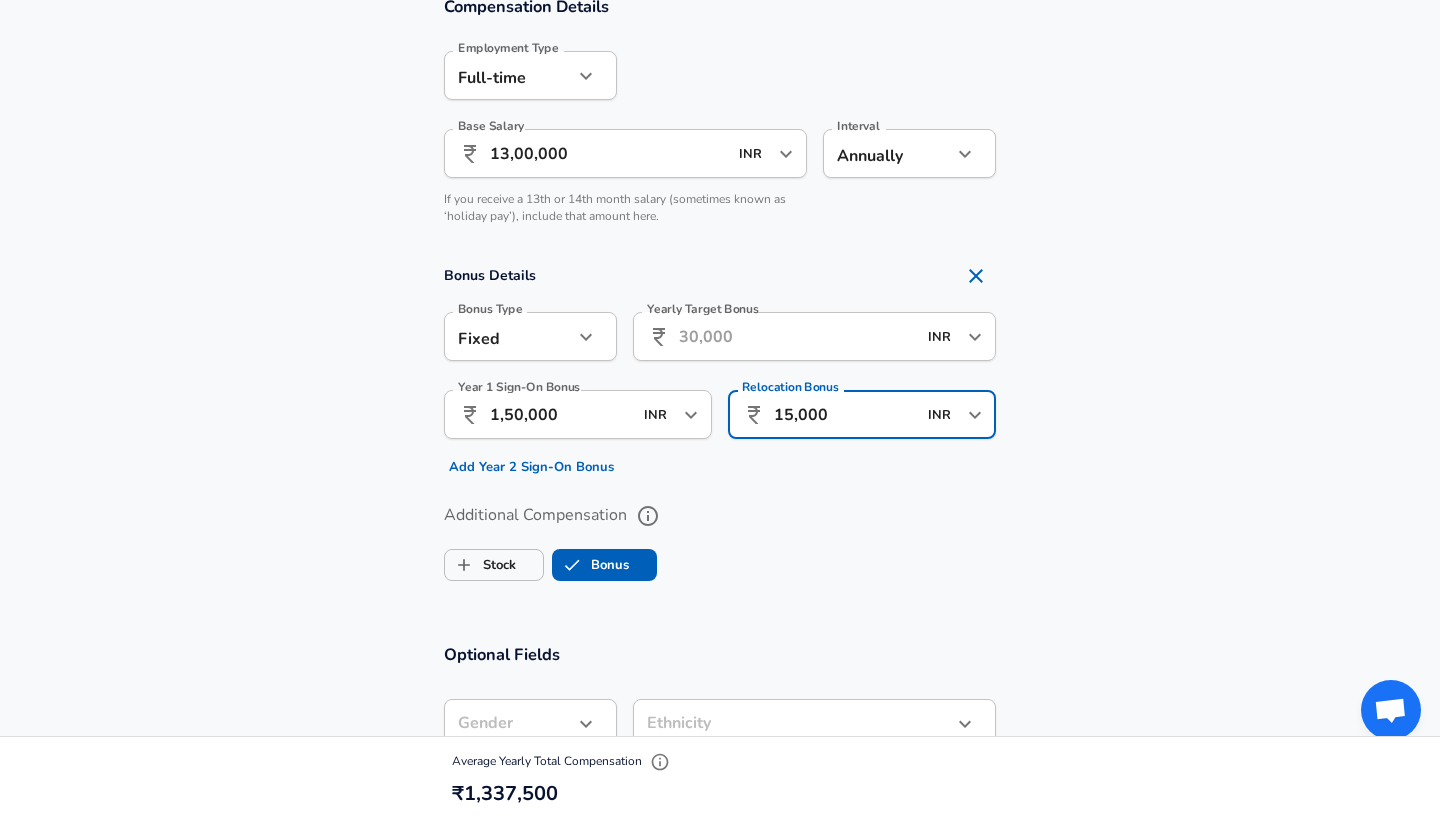 type on "1,50,000" 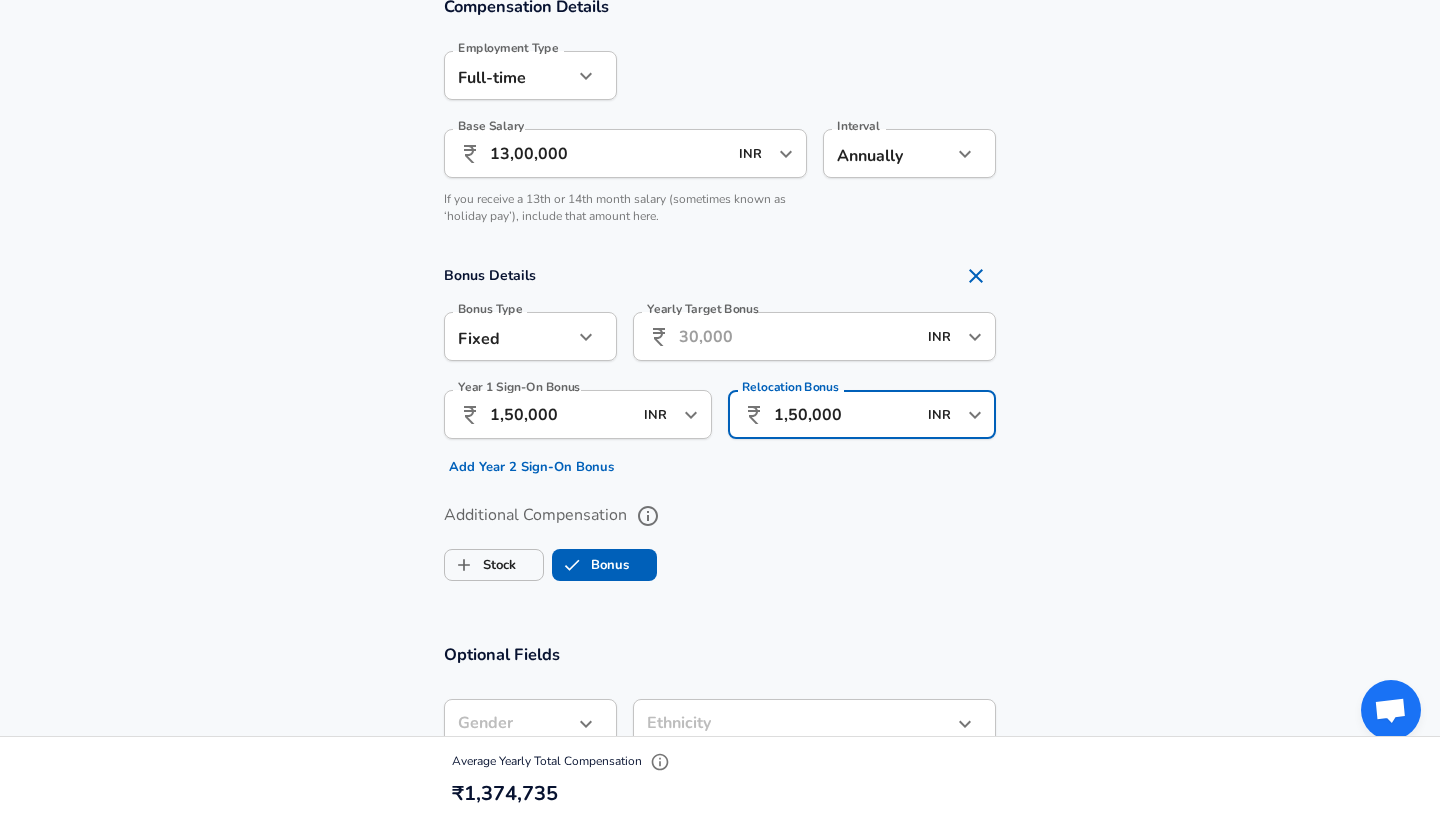 click on "Yearly Target Bonus" at bounding box center (797, 336) 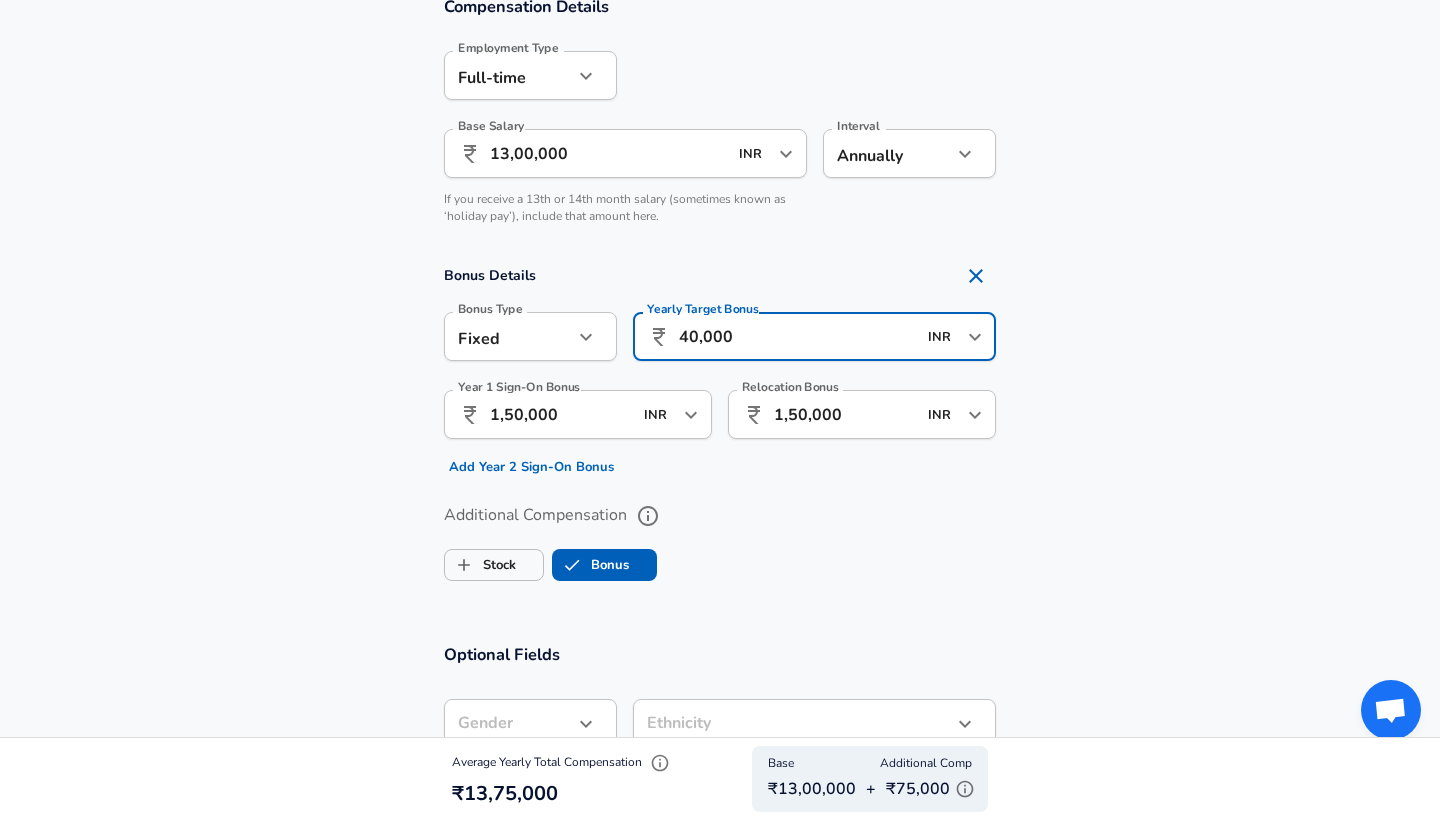 type on "4,00,000" 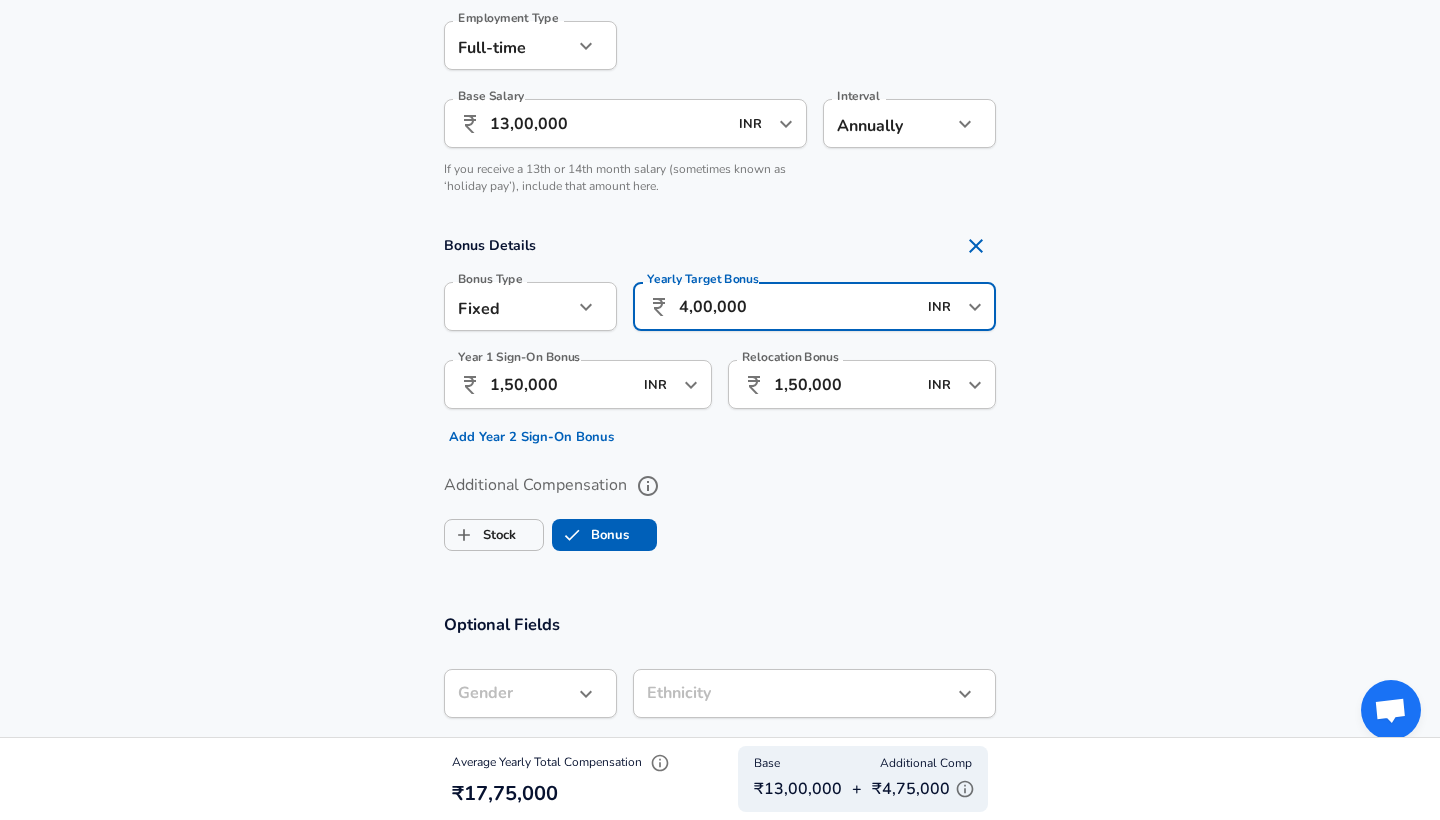 scroll, scrollTop: 1401, scrollLeft: 0, axis: vertical 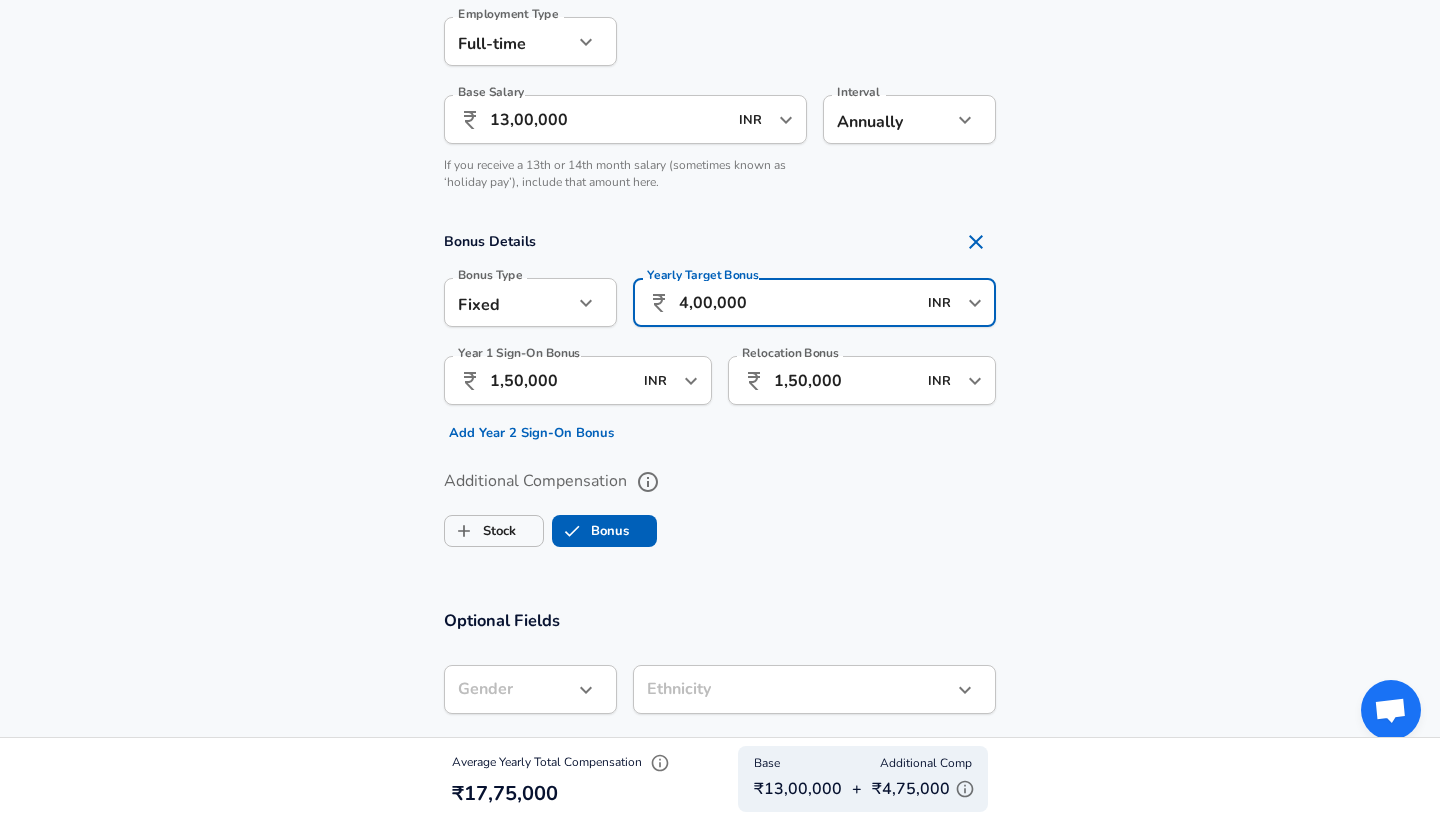 click on "4,00,000" at bounding box center [797, 302] 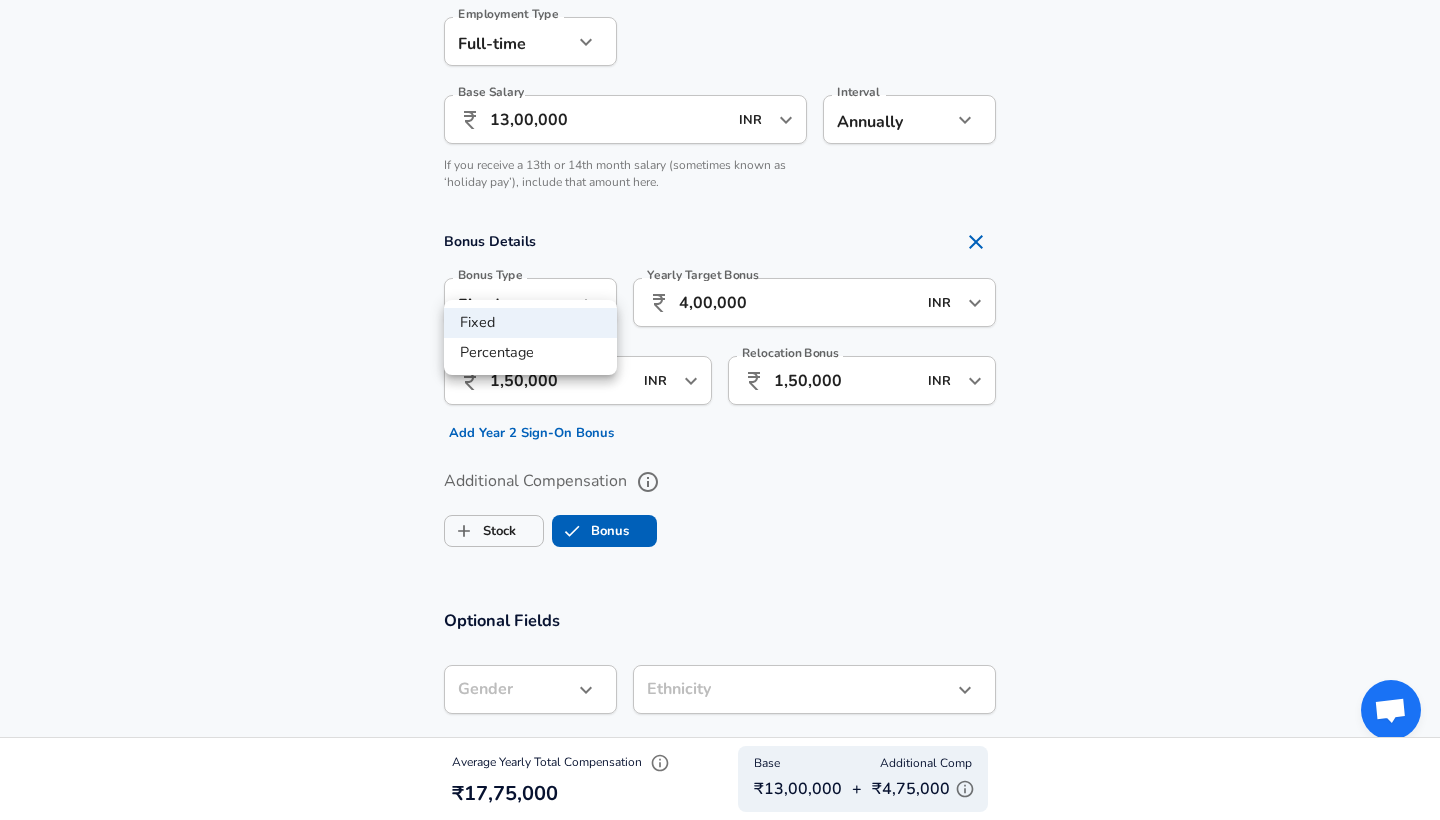 click at bounding box center (720, 410) 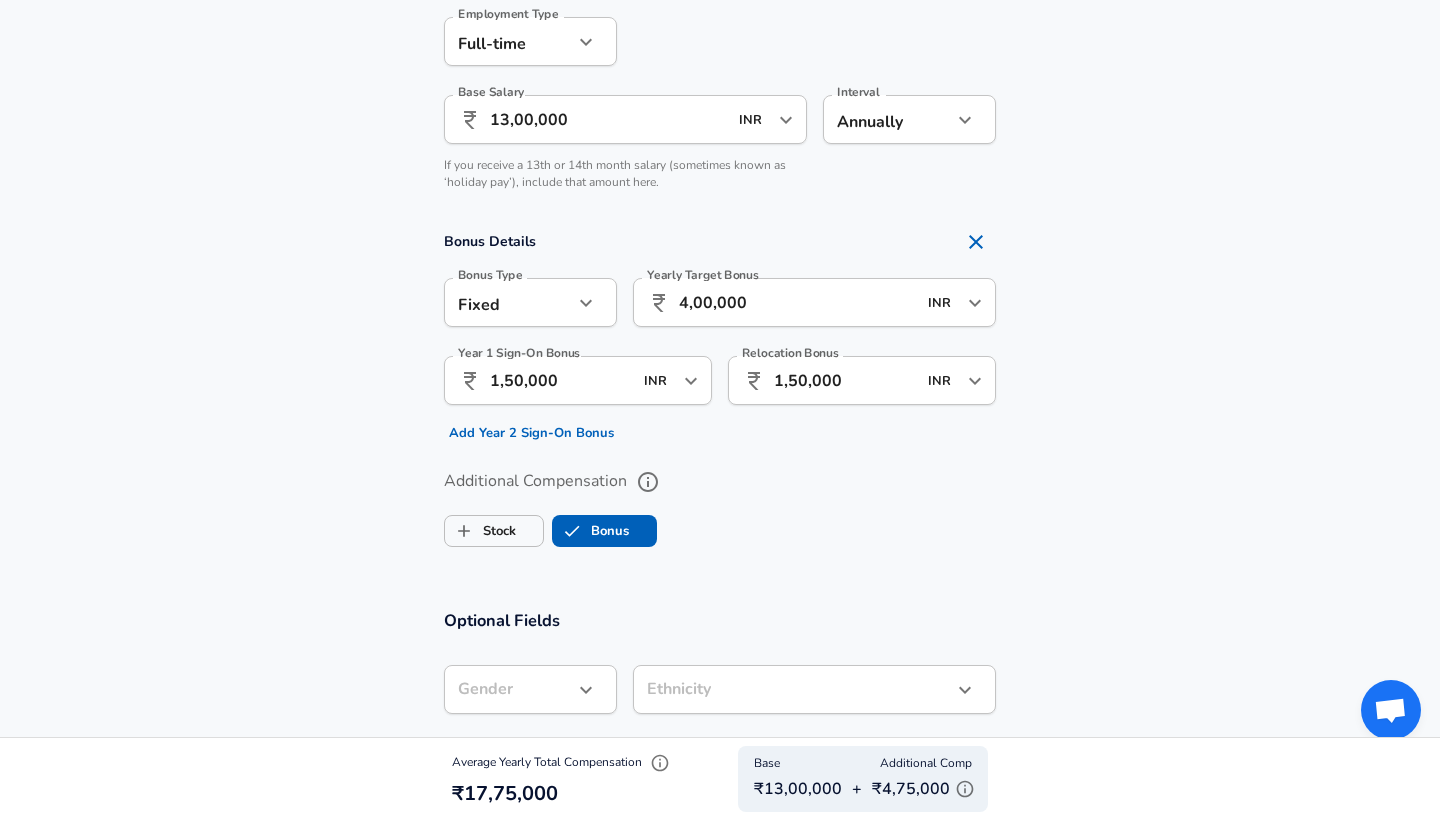 click on "Additional Compensation" at bounding box center [720, 482] 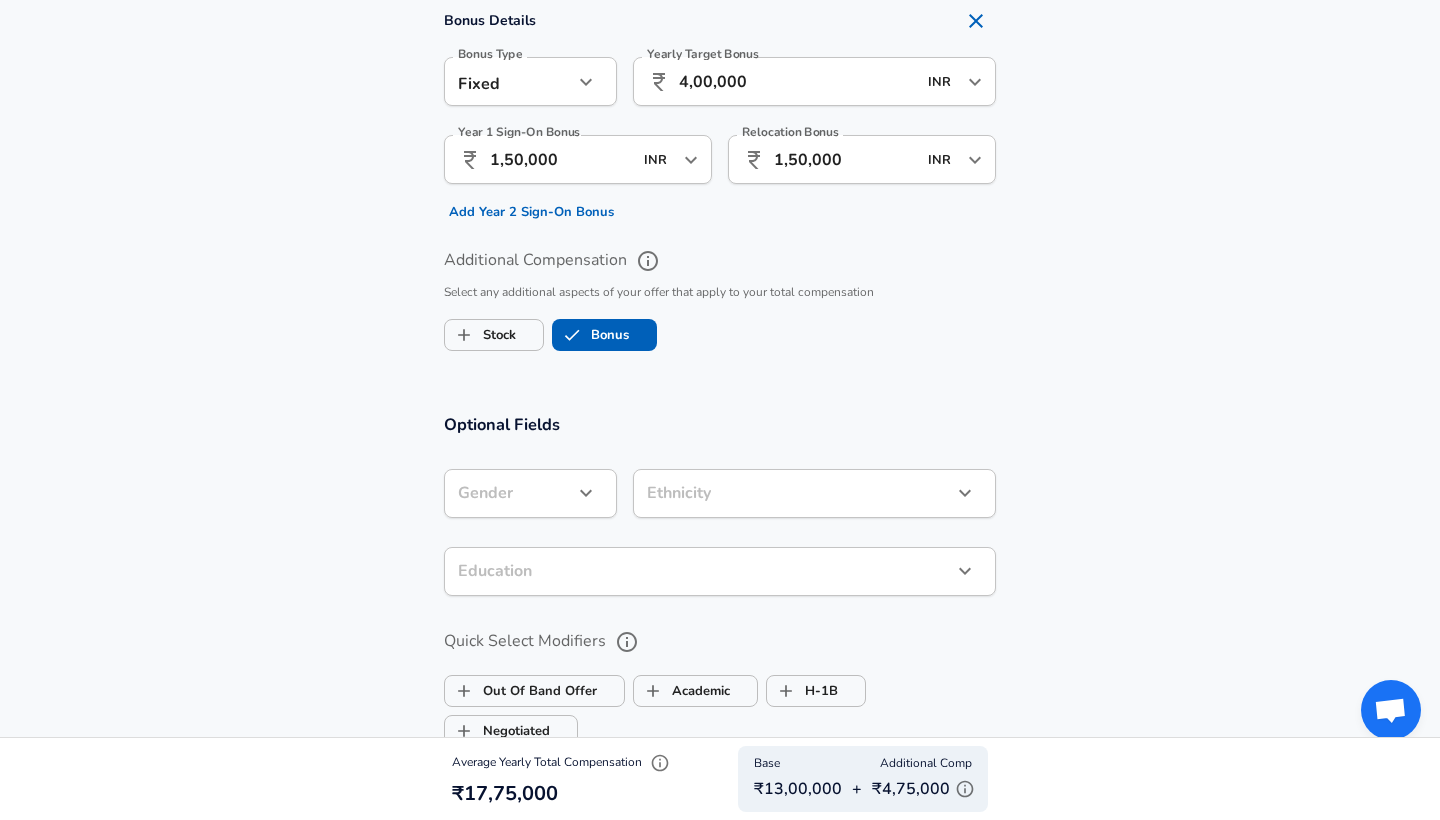 scroll, scrollTop: 1636, scrollLeft: 0, axis: vertical 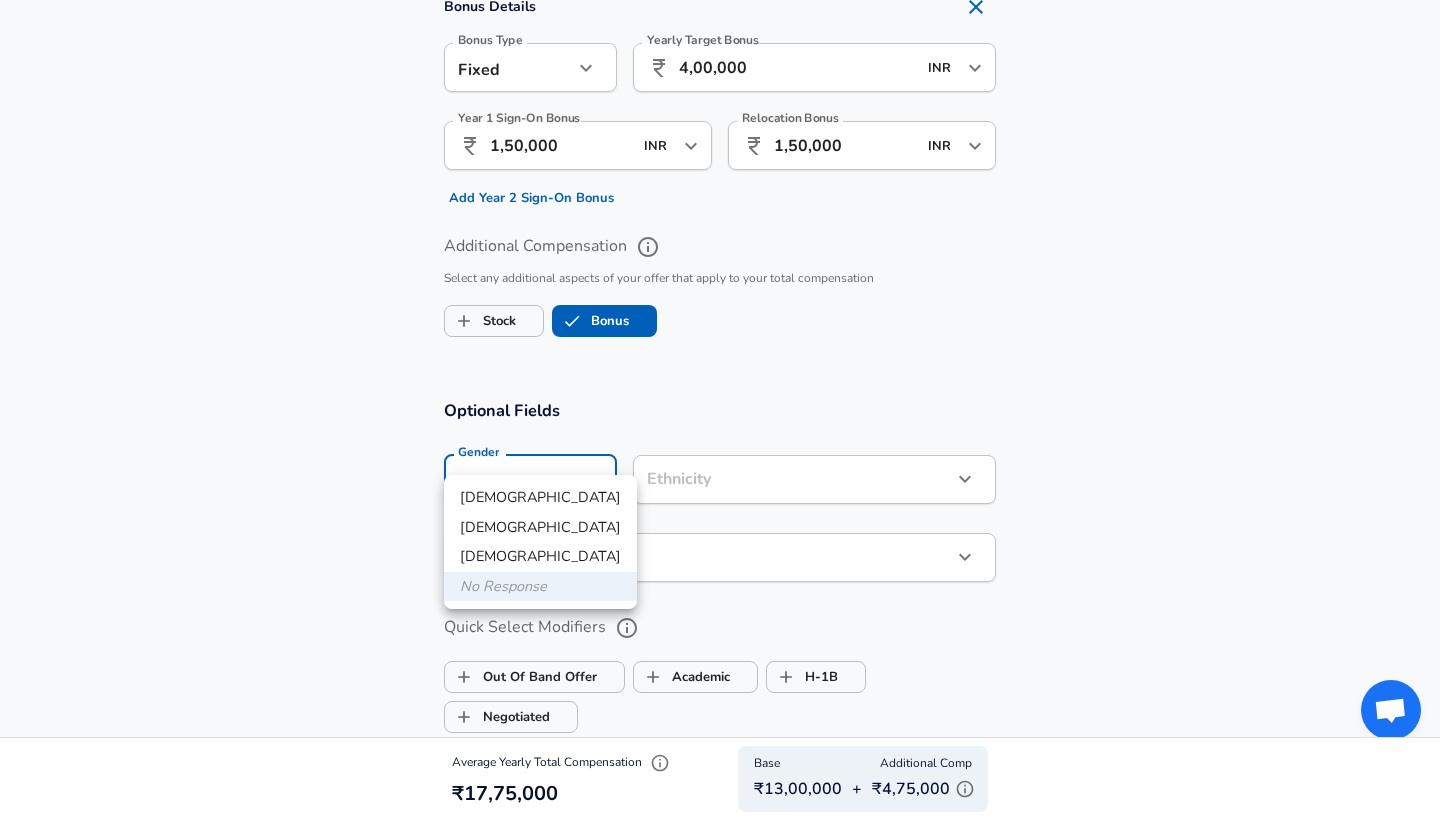 click on "Restart Add Your Salary Upload your offer letter   to verify your submission Enhance Privacy and Anonymity Yes Automatically hides specific fields until there are enough submissions to safely display the full details.   More Details Based on your submission and the data points that we have already collected, we will automatically hide and anonymize specific fields if there aren't enough data points to remain sufficiently anonymous. Company & Title Information   Enter the company you received your offer from Company JPMorgan Chase Company   Select the title that closest resembles your official title. This should be similar to the title that was present on your offer letter. Title Software Engineer Title   Select a job family that best fits your role. If you can't find one, select 'Other' to enter a custom job family Job Family Software Engineer Job Family   Select a Specialization that best fits your role. If you can't find one, select 'Other' to enter a custom specialization Select Specialization   Level Aug" at bounding box center [720, -1226] 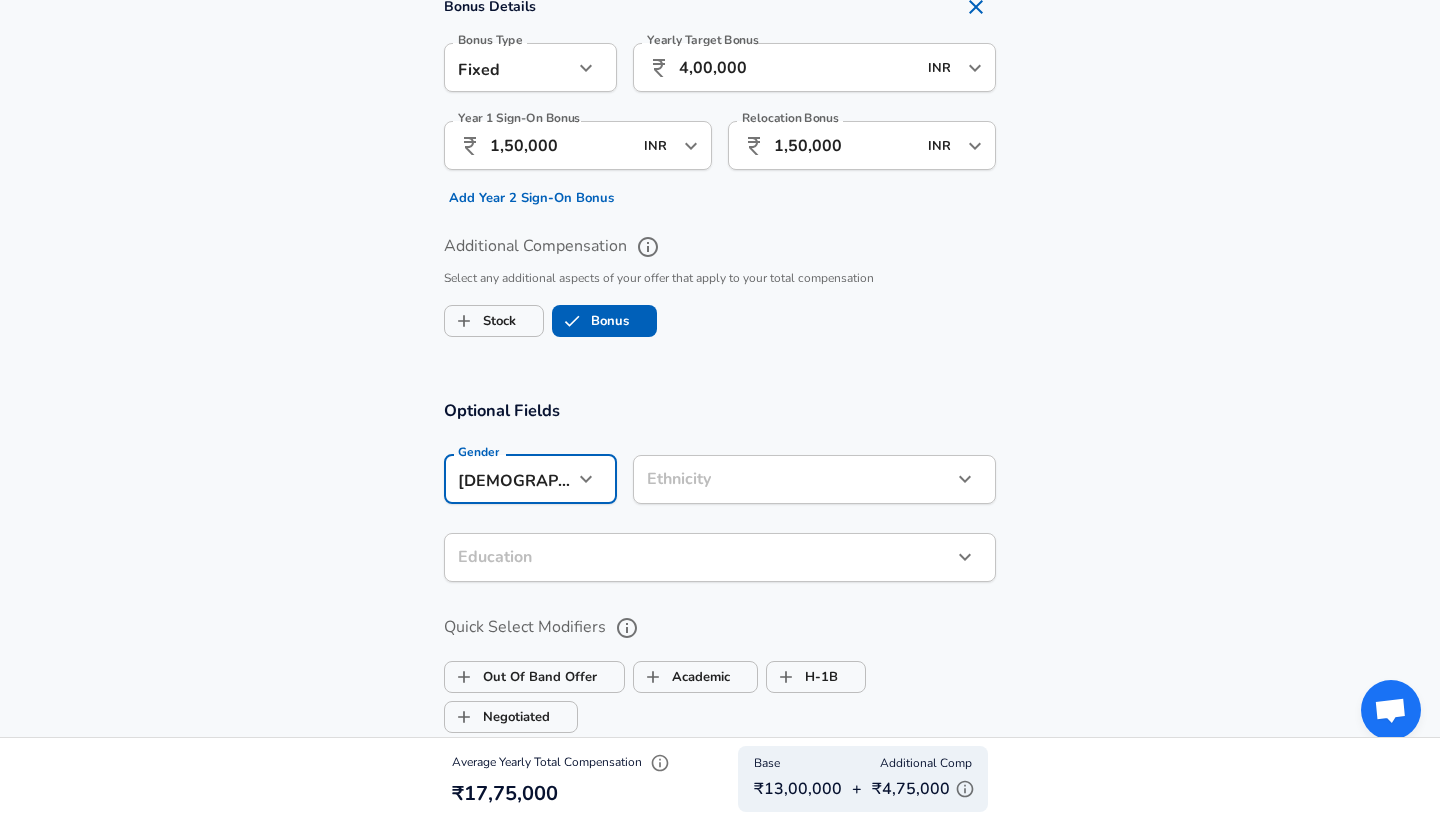 type on "[DEMOGRAPHIC_DATA]" 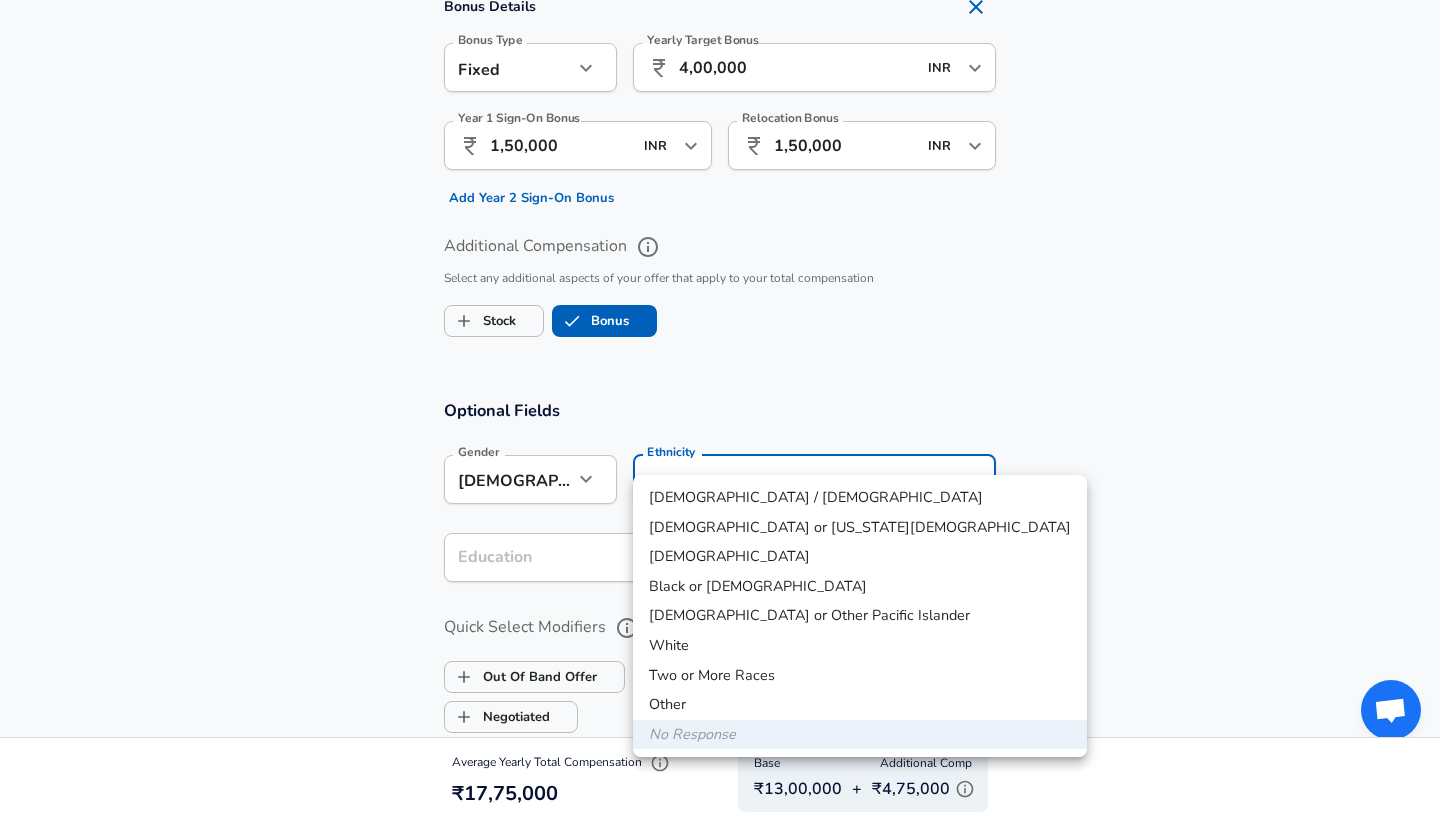 click on "Restart Add Your Salary Upload your offer letter   to verify your submission Enhance Privacy and Anonymity Yes Automatically hides specific fields until there are enough submissions to safely display the full details.   More Details Based on your submission and the data points that we have already collected, we will automatically hide and anonymize specific fields if there aren't enough data points to remain sufficiently anonymous. Company & Title Information   Enter the company you received your offer from Company JPMorgan Chase Company   Select the title that closest resembles your official title. This should be similar to the title that was present on your offer letter. Title Software Engineer Title   Select a job family that best fits your role. If you can't find one, select 'Other' to enter a custom job family Job Family Software Engineer Job Family   Select a Specialization that best fits your role. If you can't find one, select 'Other' to enter a custom specialization Select Specialization   Level Aug" at bounding box center [720, -1226] 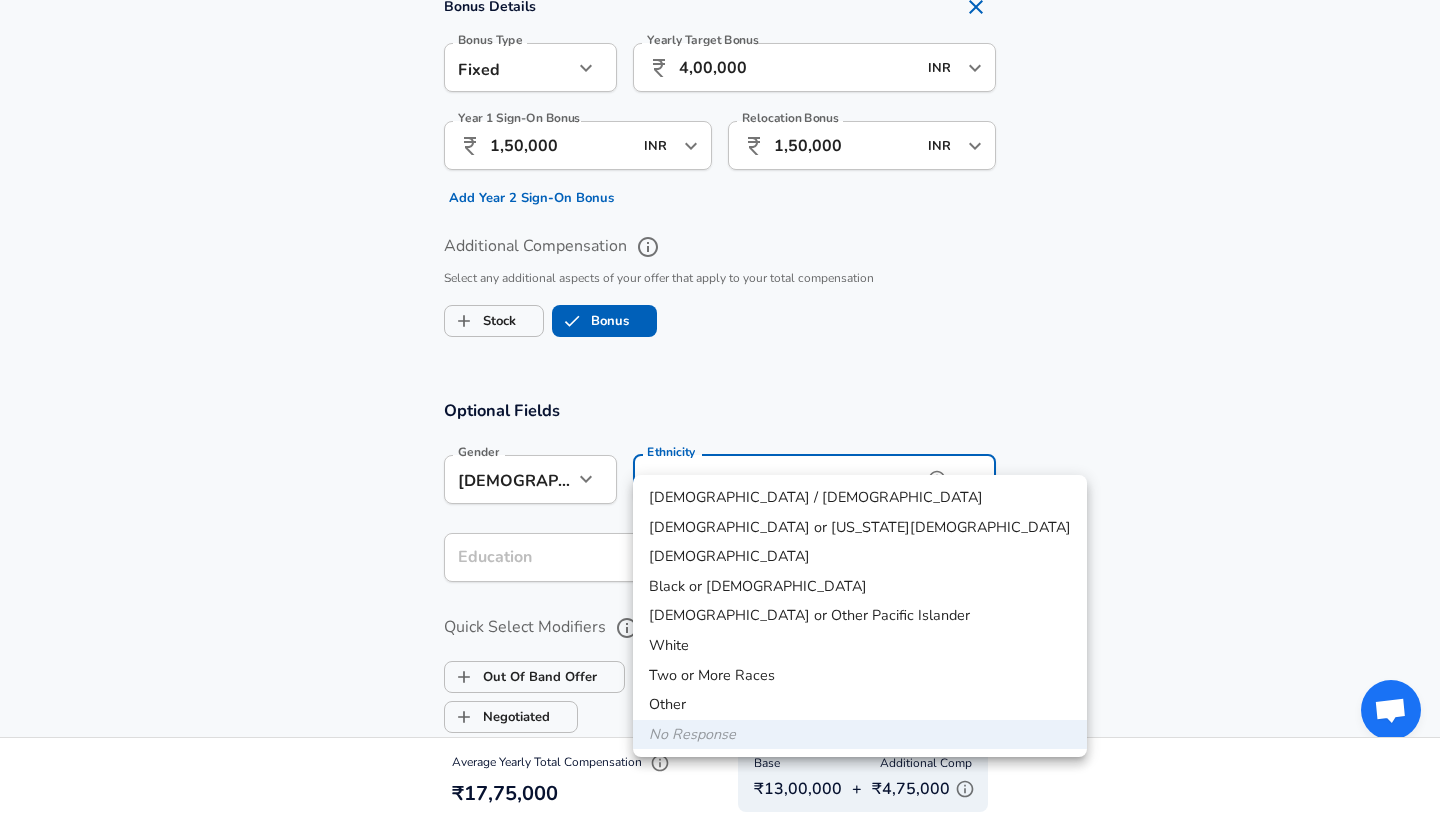 type on "[DEMOGRAPHIC_DATA]" 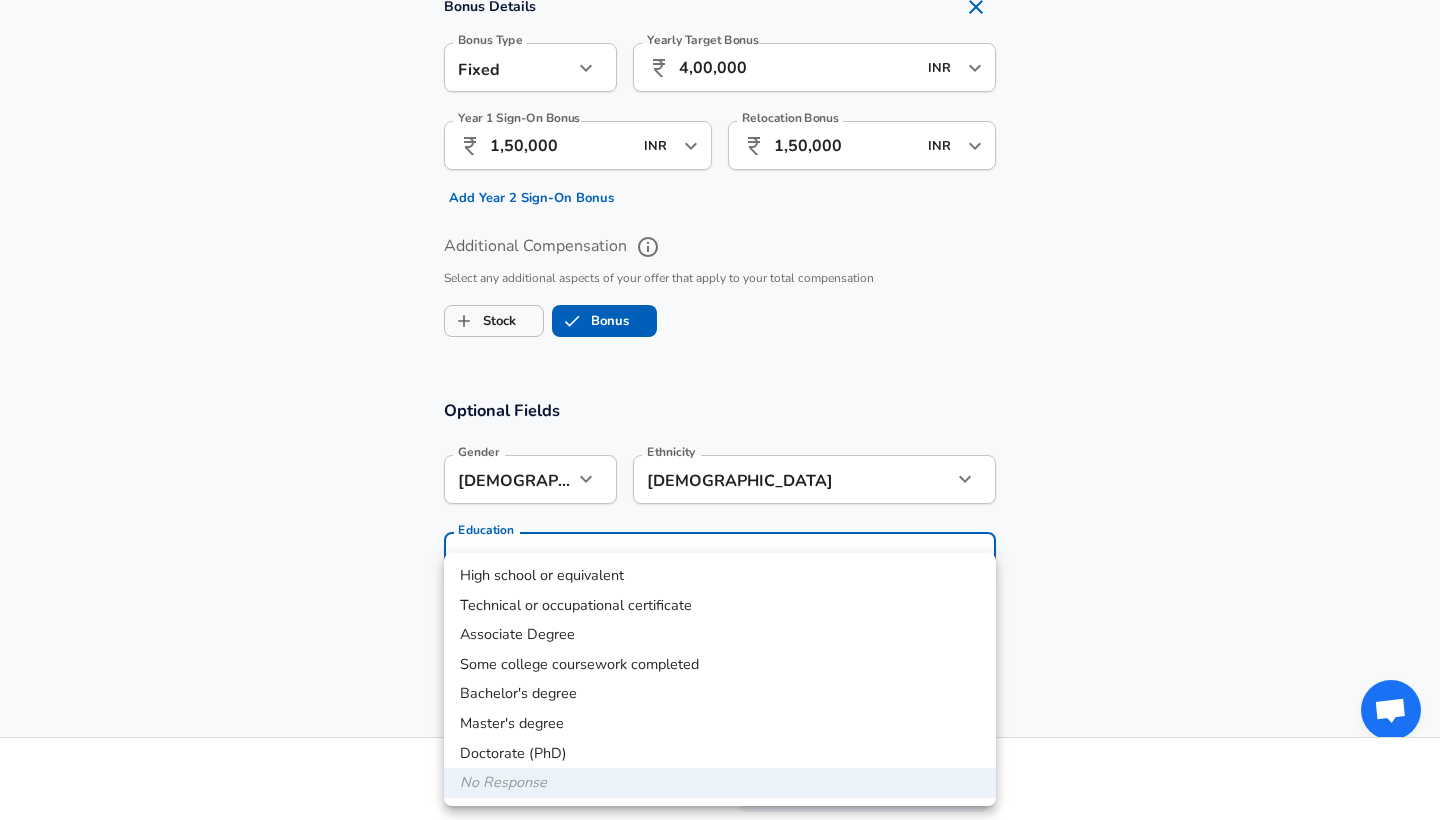 click on "Restart Add Your Salary Upload your offer letter   to verify your submission Enhance Privacy and Anonymity Yes Automatically hides specific fields until there are enough submissions to safely display the full details.   More Details Based on your submission and the data points that we have already collected, we will automatically hide and anonymize specific fields if there aren't enough data points to remain sufficiently anonymous. Company & Title Information   Enter the company you received your offer from Company JPMorgan Chase Company   Select the title that closest resembles your official title. This should be similar to the title that was present on your offer letter. Title Software Engineer Title   Select a job family that best fits your role. If you can't find one, select 'Other' to enter a custom job family Job Family Software Engineer Job Family   Select a Specialization that best fits your role. If you can't find one, select 'Other' to enter a custom specialization Select Specialization   Level Aug" at bounding box center [720, -1226] 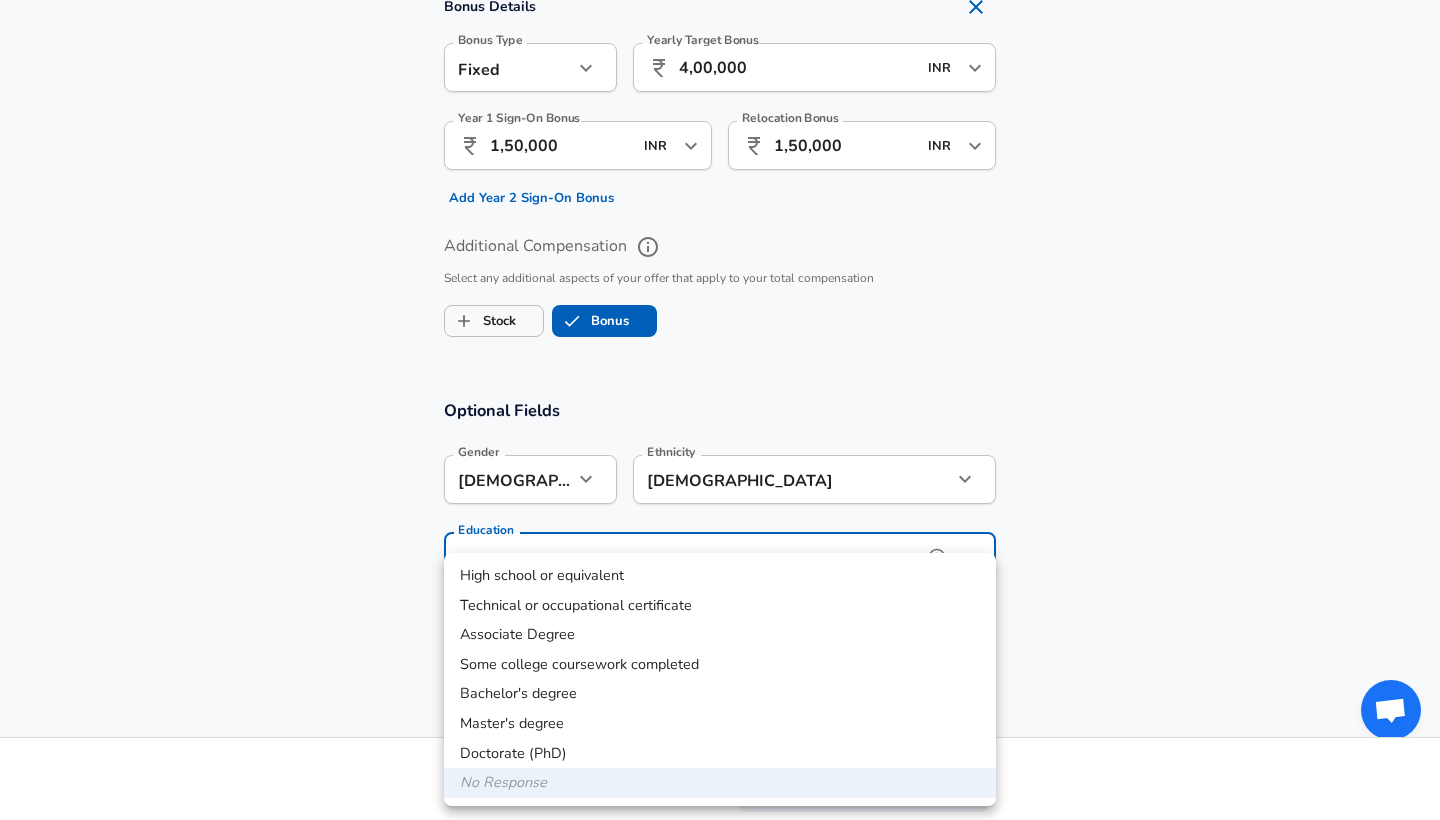 type on "Bachelors degree" 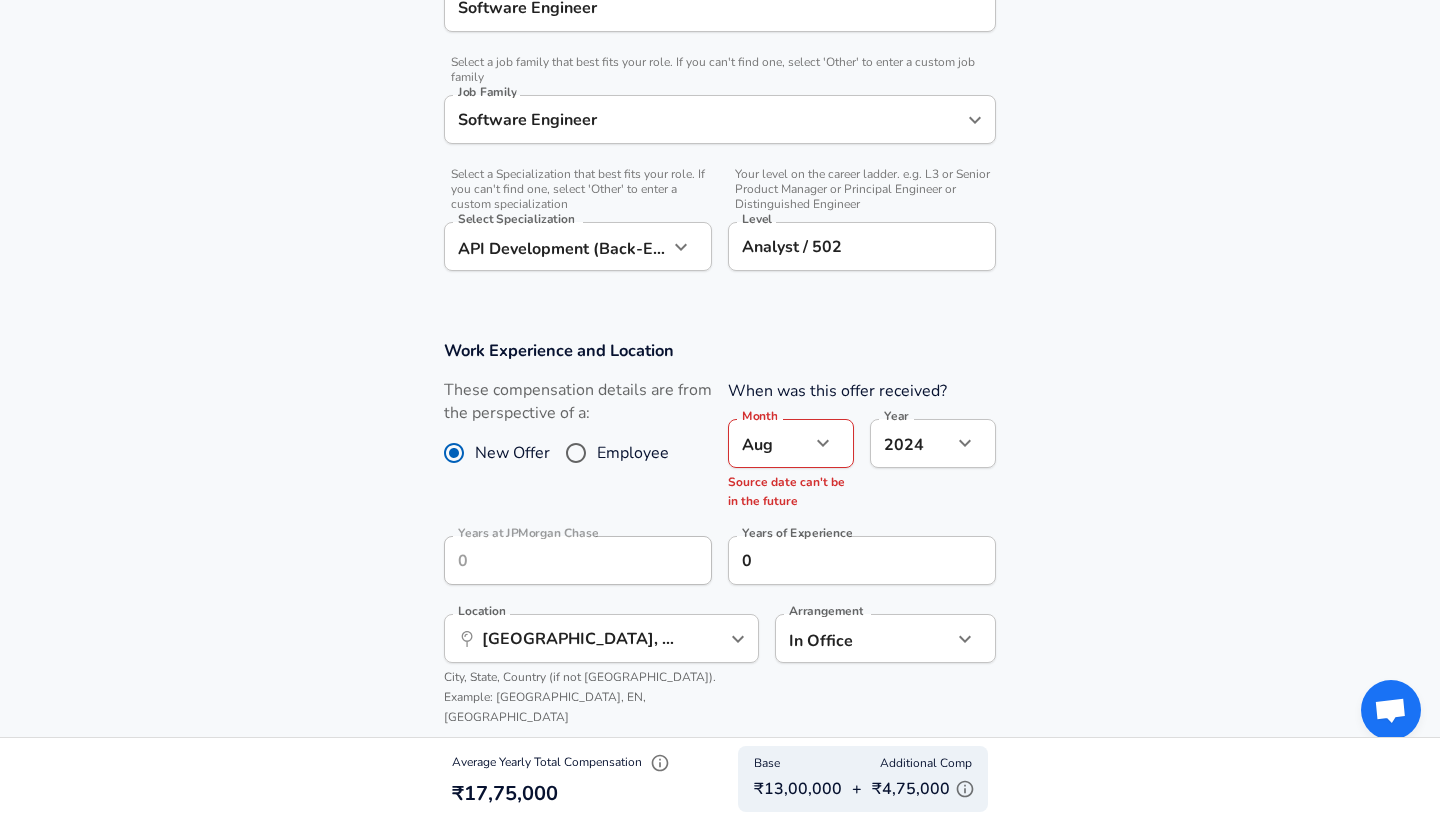 scroll, scrollTop: 570, scrollLeft: 0, axis: vertical 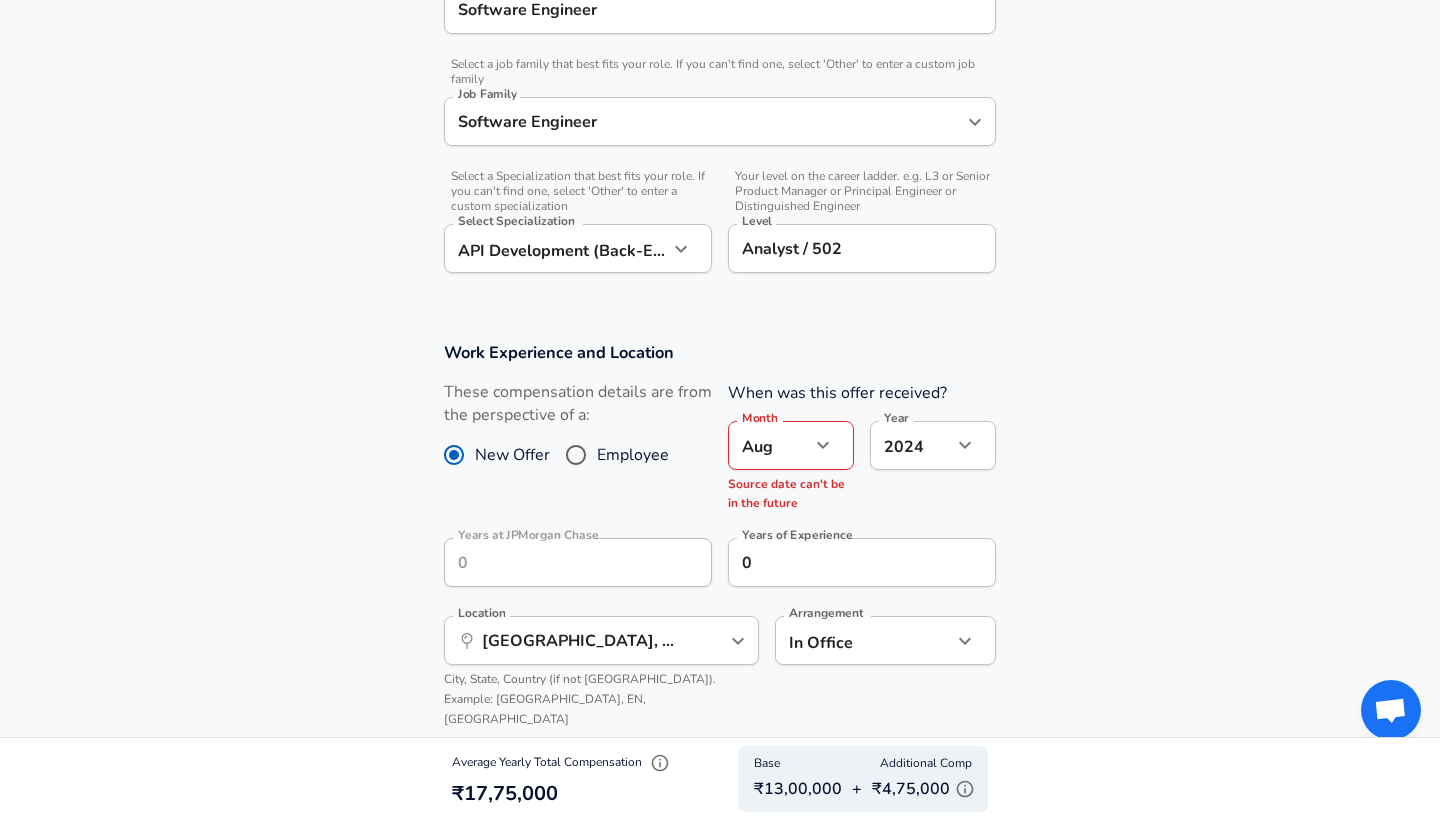 click on "Restart Add Your Salary Upload your offer letter   to verify your submission Enhance Privacy and Anonymity Yes Automatically hides specific fields until there are enough submissions to safely display the full details.   More Details Based on your submission and the data points that we have already collected, we will automatically hide and anonymize specific fields if there aren't enough data points to remain sufficiently anonymous. Company & Title Information   Enter the company you received your offer from Company JPMorgan Chase Company   Select the title that closest resembles your official title. This should be similar to the title that was present on your offer letter. Title Software Engineer Title   Select a job family that best fits your role. If you can't find one, select 'Other' to enter a custom job family Job Family Software Engineer Job Family   Select a Specialization that best fits your role. If you can't find one, select 'Other' to enter a custom specialization Select Specialization   Level Aug" at bounding box center [720, -160] 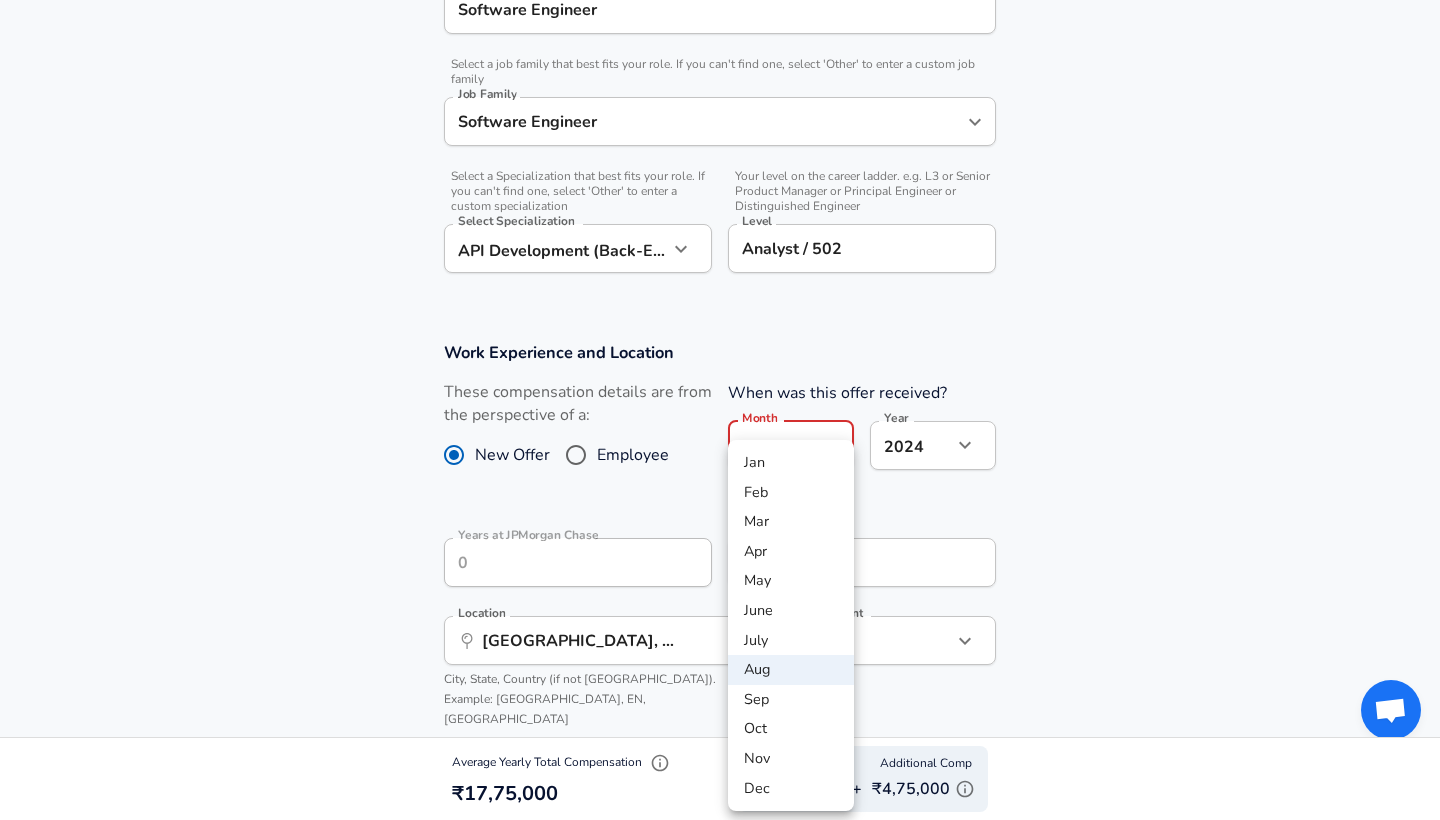 click at bounding box center (720, 410) 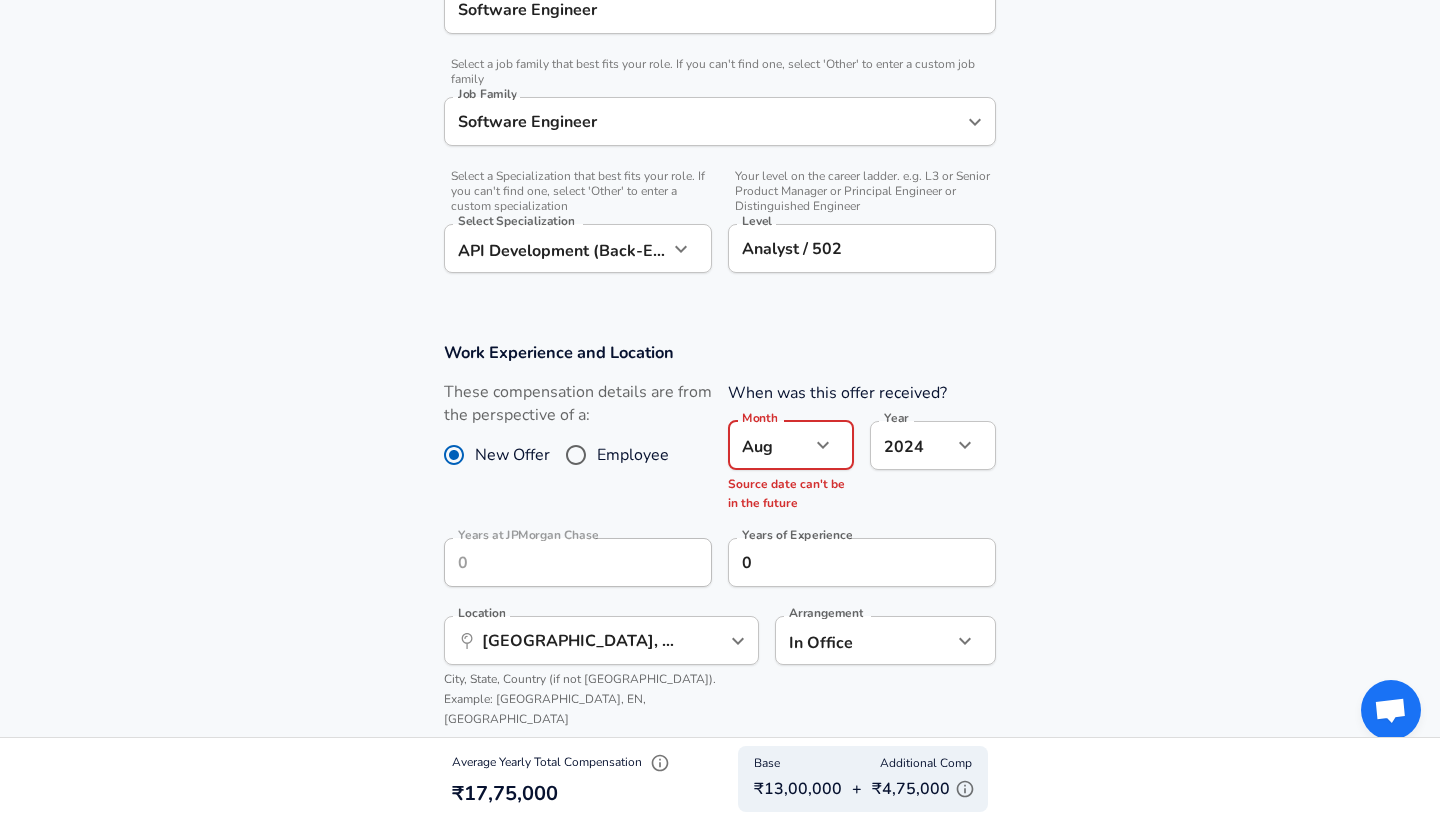 click on "Restart Add Your Salary Upload your offer letter   to verify your submission Enhance Privacy and Anonymity Yes Automatically hides specific fields until there are enough submissions to safely display the full details.   More Details Based on your submission and the data points that we have already collected, we will automatically hide and anonymize specific fields if there aren't enough data points to remain sufficiently anonymous. Company & Title Information   Enter the company you received your offer from Company JPMorgan Chase Company   Select the title that closest resembles your official title. This should be similar to the title that was present on your offer letter. Title Software Engineer Title   Select a job family that best fits your role. If you can't find one, select 'Other' to enter a custom job family Job Family Software Engineer Job Family   Select a Specialization that best fits your role. If you can't find one, select 'Other' to enter a custom specialization Select Specialization   Level Aug" at bounding box center [720, -160] 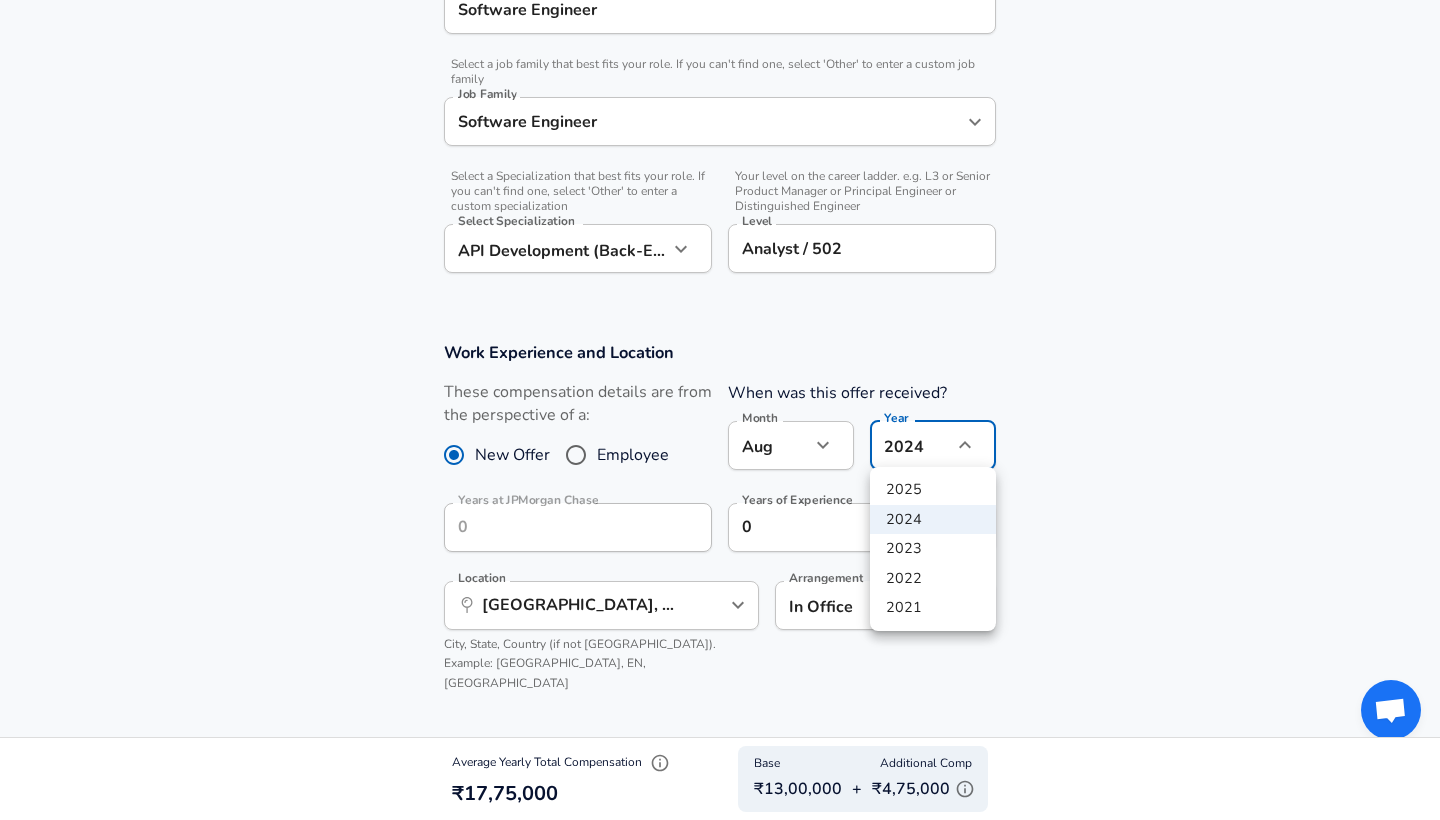 click on "2024" at bounding box center [933, 520] 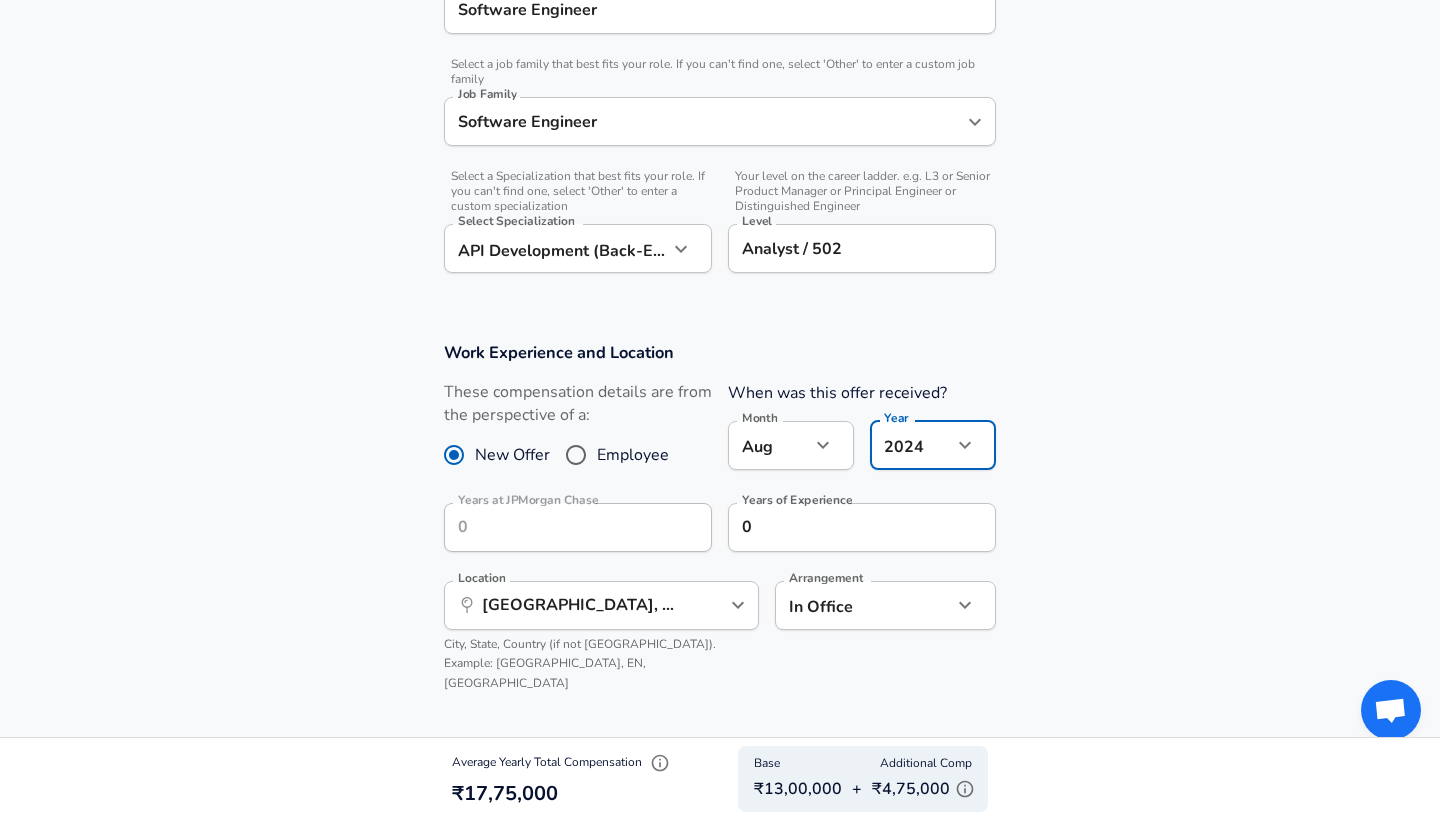click on "Work Experience and Location These compensation details are from the perspective of a: New Offer Employee When was this offer received? Month [DATE] Month Year [DATE] 2024 Year Years at [GEOGRAPHIC_DATA] Chase Years at [GEOGRAPHIC_DATA] Chase Years of Experience 0 Years of Experience Location ​ [GEOGRAPHIC_DATA], [GEOGRAPHIC_DATA], [GEOGRAPHIC_DATA] Location   City, State, Country (if not [GEOGRAPHIC_DATA]). Example: [GEOGRAPHIC_DATA], EN, [GEOGRAPHIC_DATA] Arrangement In Office office Arrangement" at bounding box center (720, 526) 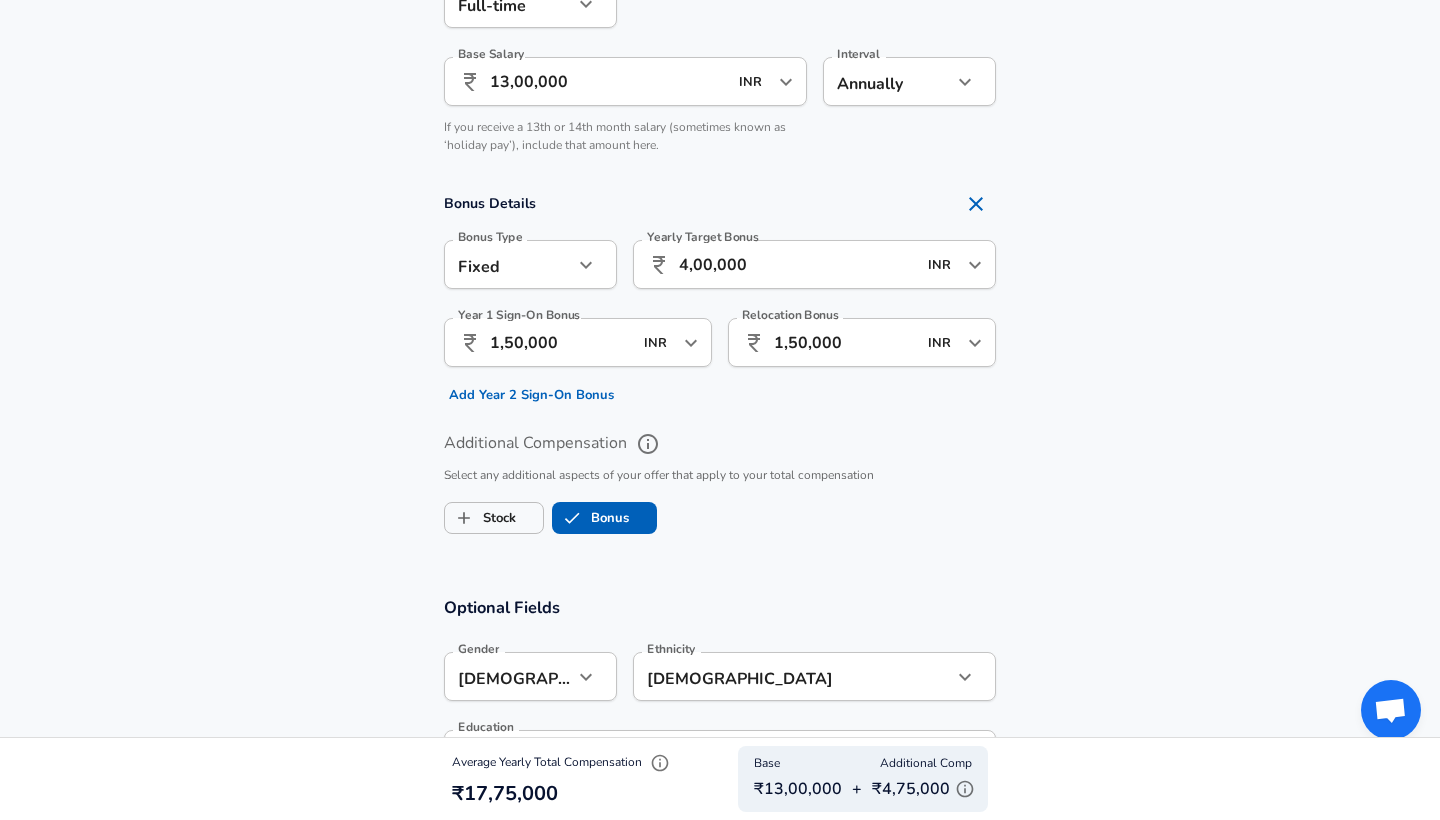 scroll, scrollTop: 1405, scrollLeft: 0, axis: vertical 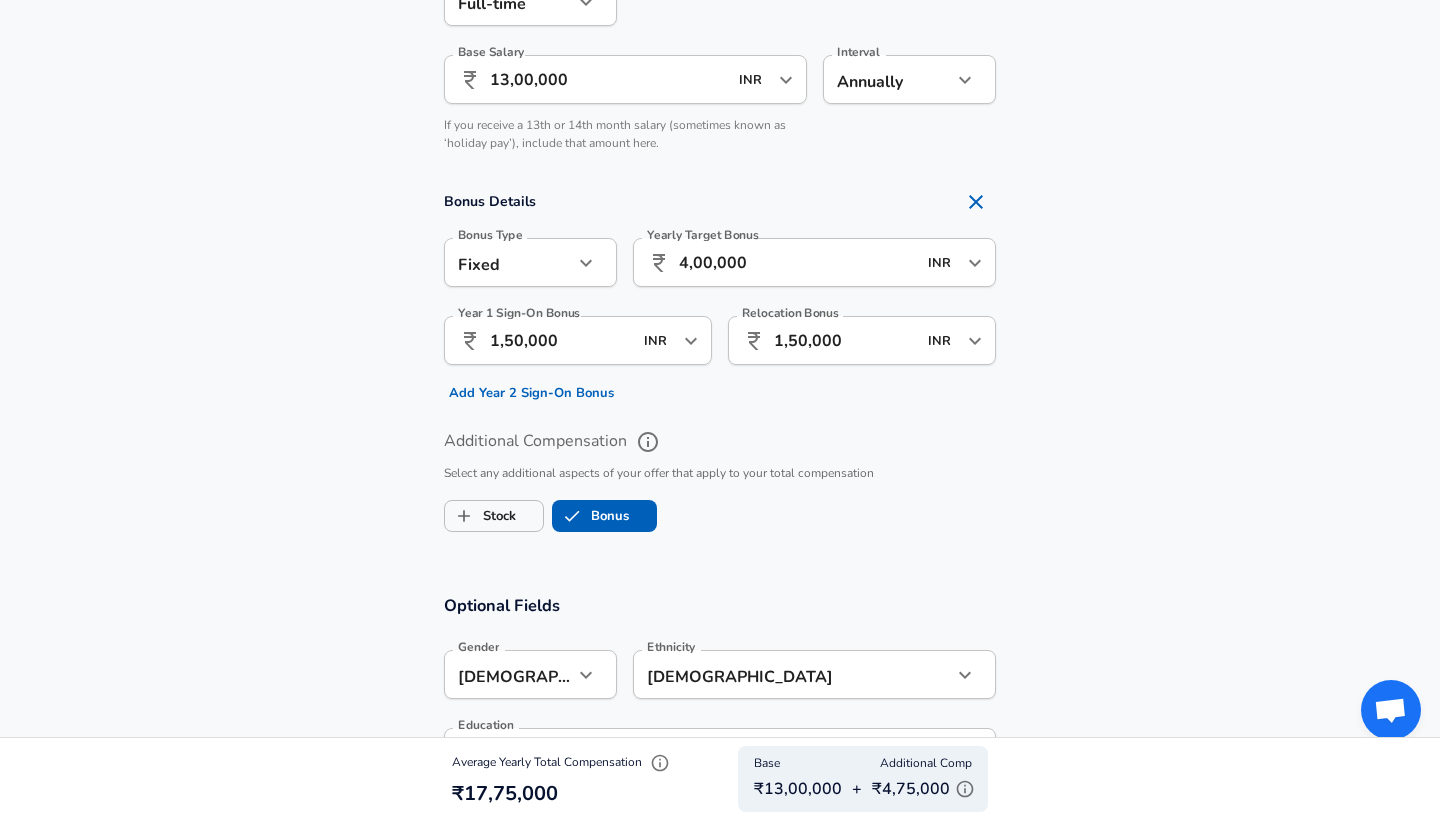 click on "1,50,000" at bounding box center (845, 340) 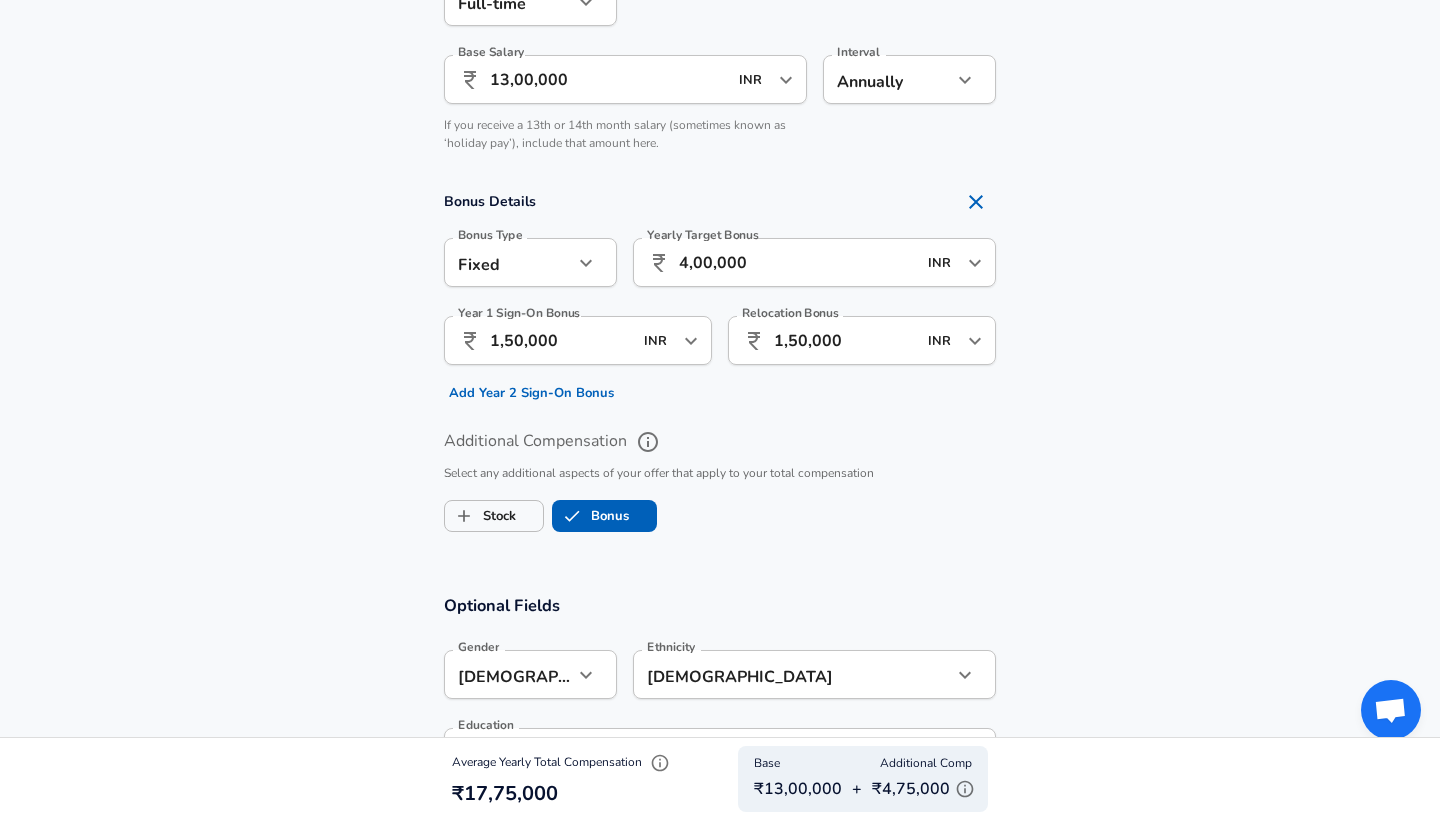 click on "Additional Compensation" at bounding box center (720, 442) 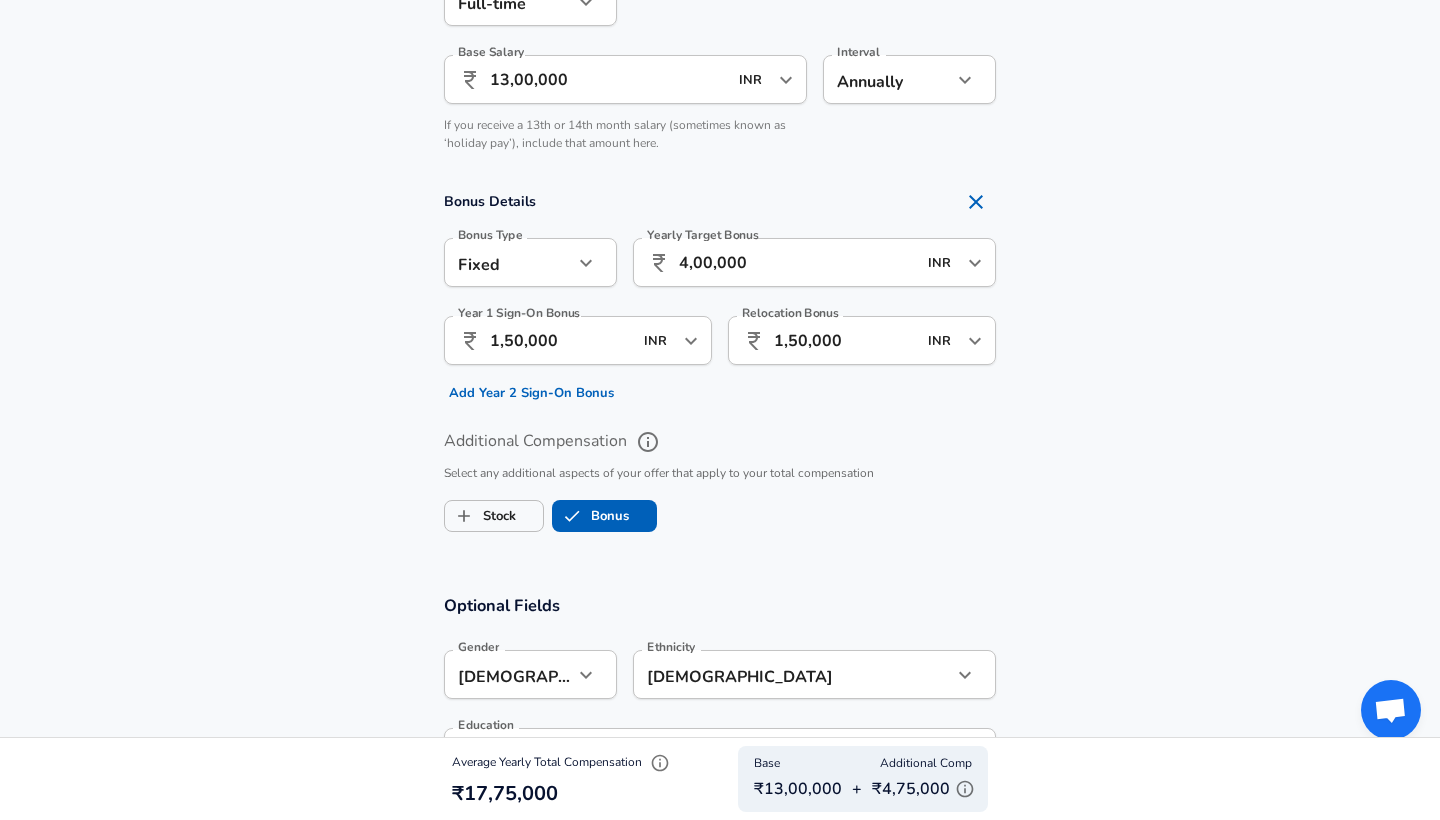 click on "Additional Compensation" at bounding box center [648, 442] 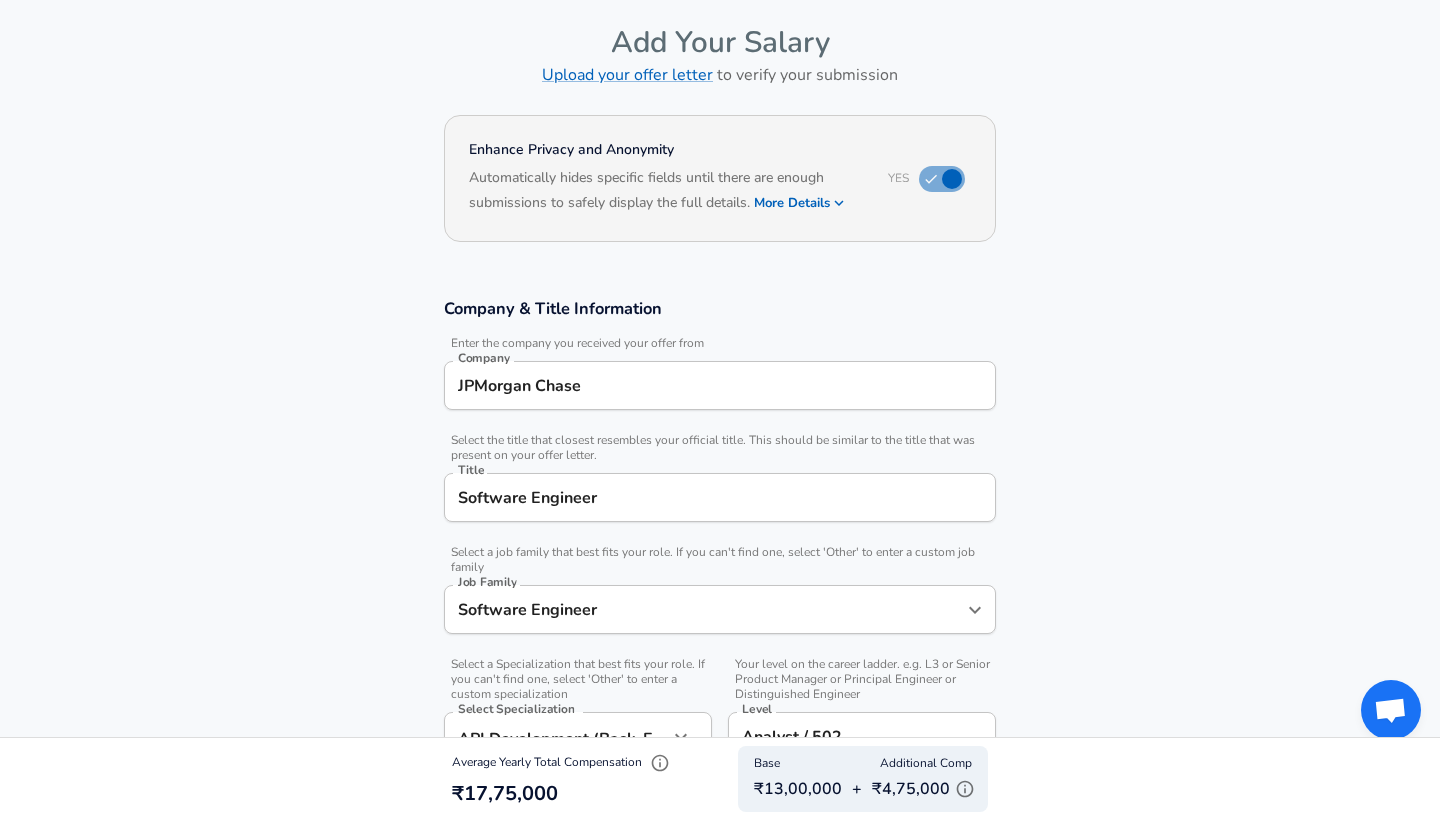 scroll, scrollTop: 76, scrollLeft: 0, axis: vertical 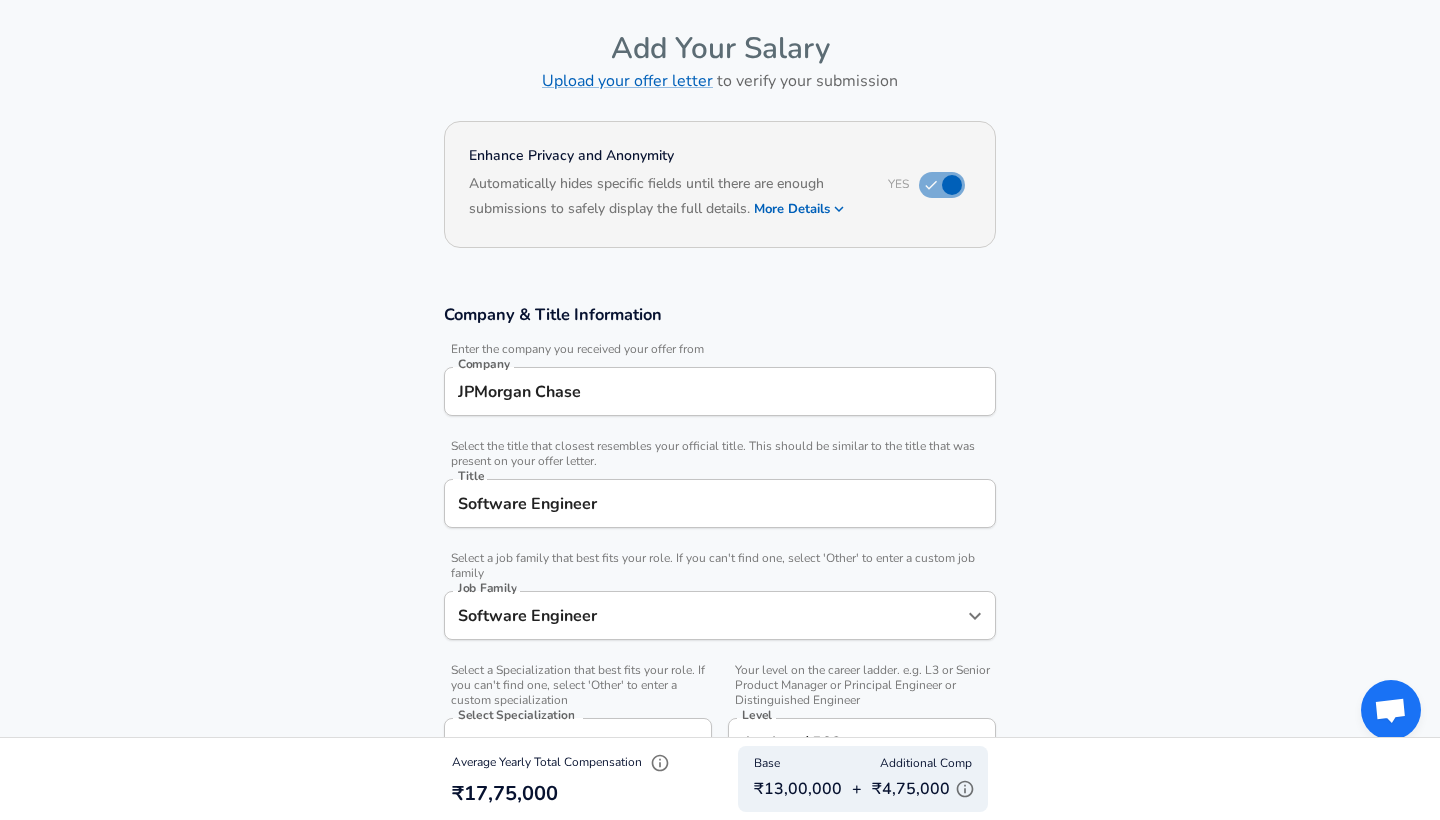 click on "₹13,00,000" at bounding box center (798, 789) 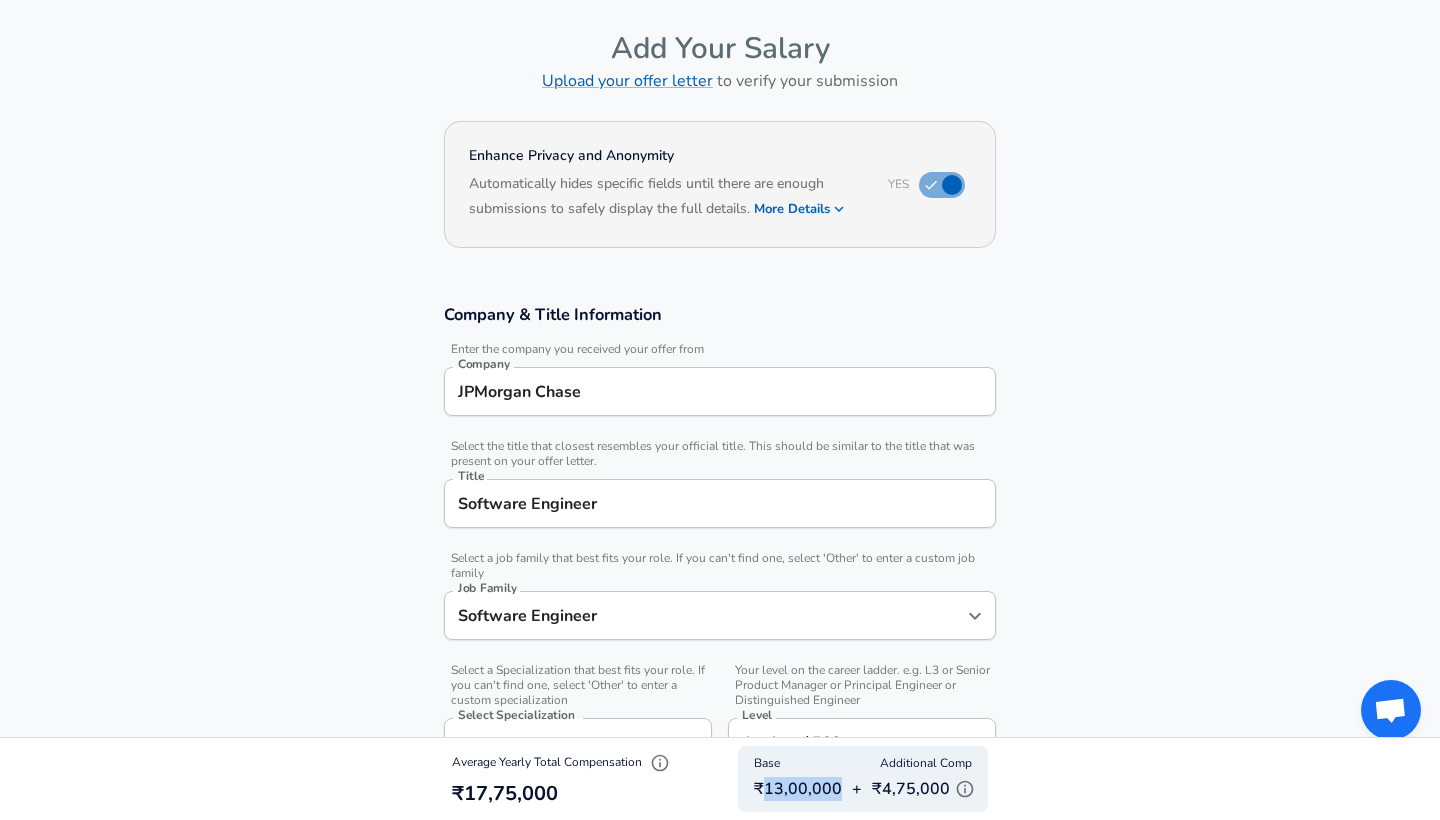 click on "₹13,00,000" at bounding box center (798, 789) 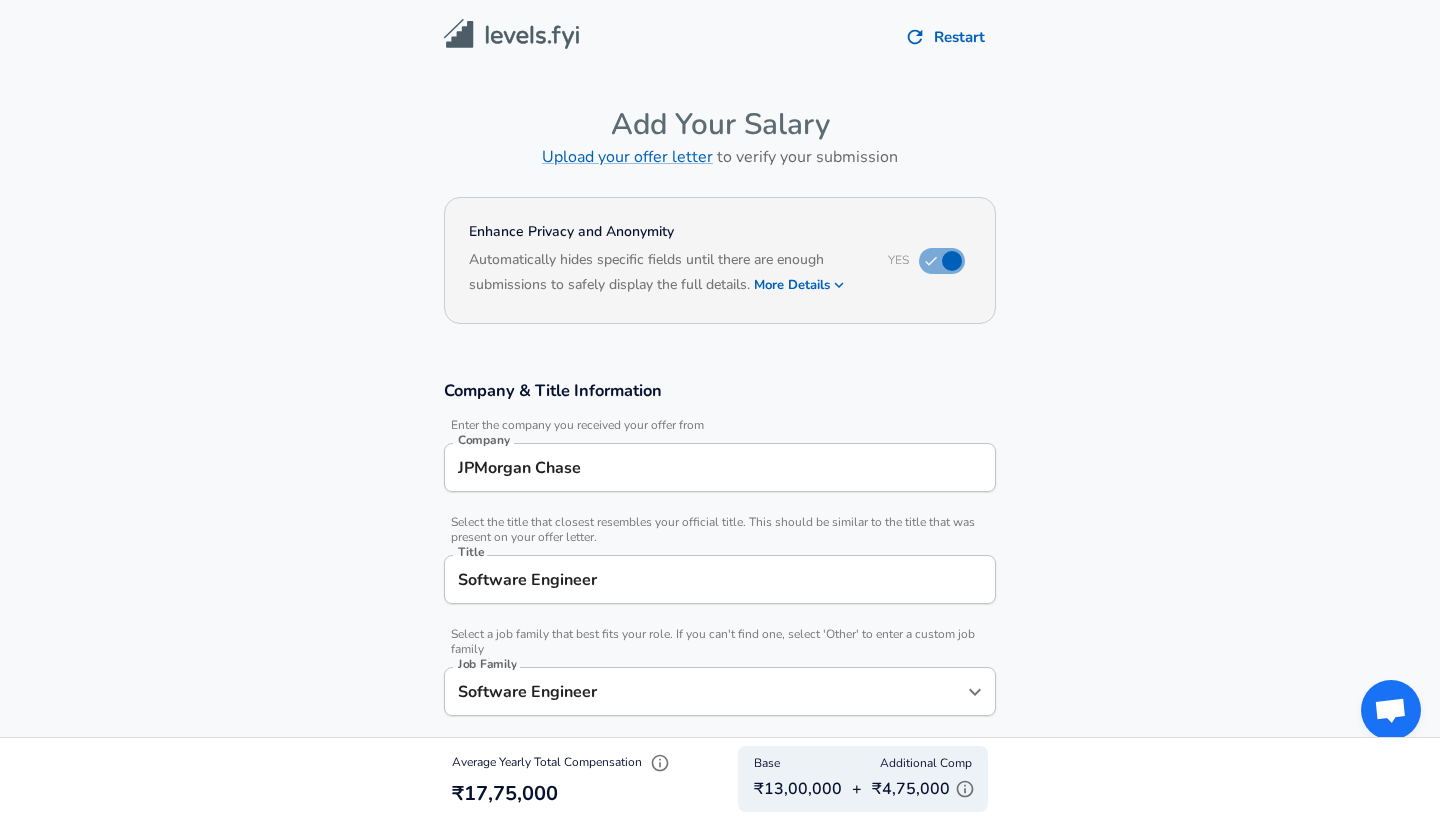 scroll, scrollTop: 0, scrollLeft: 0, axis: both 